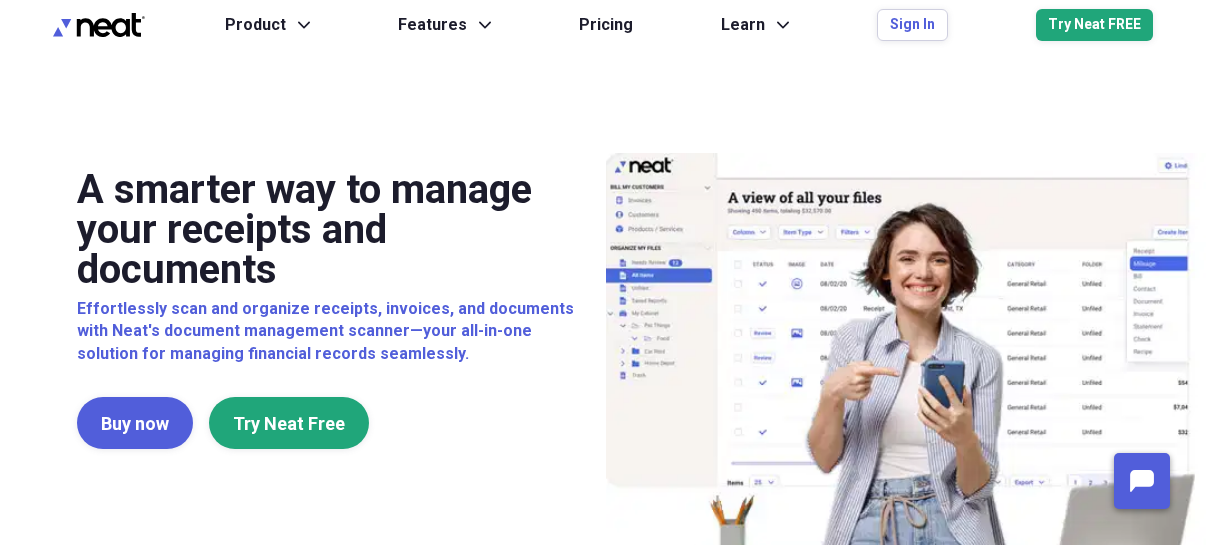 scroll, scrollTop: 0, scrollLeft: 0, axis: both 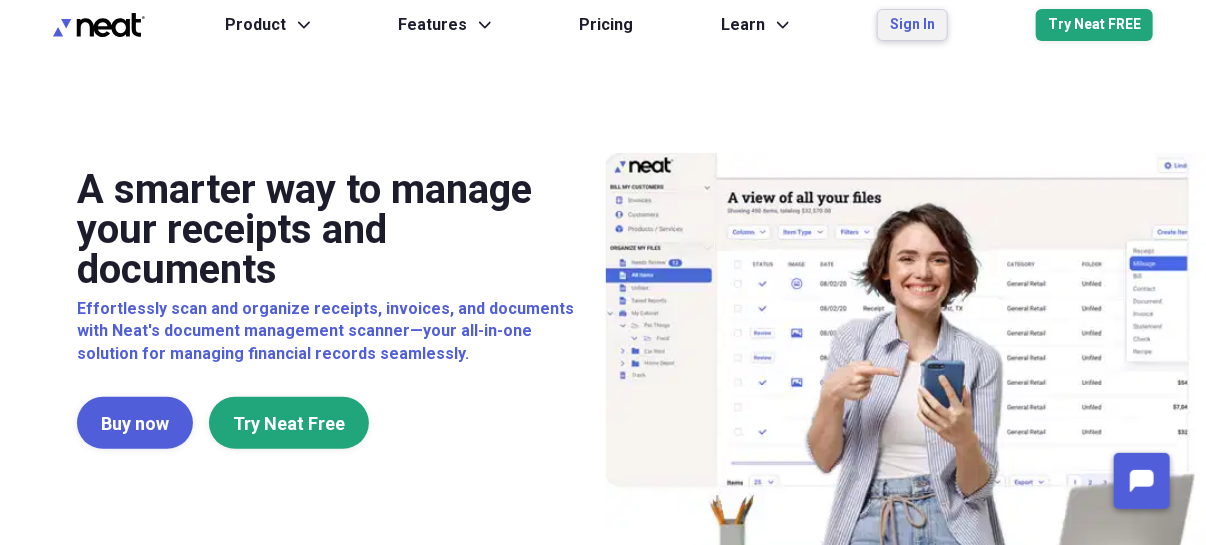 click on "Sign In" at bounding box center (912, 25) 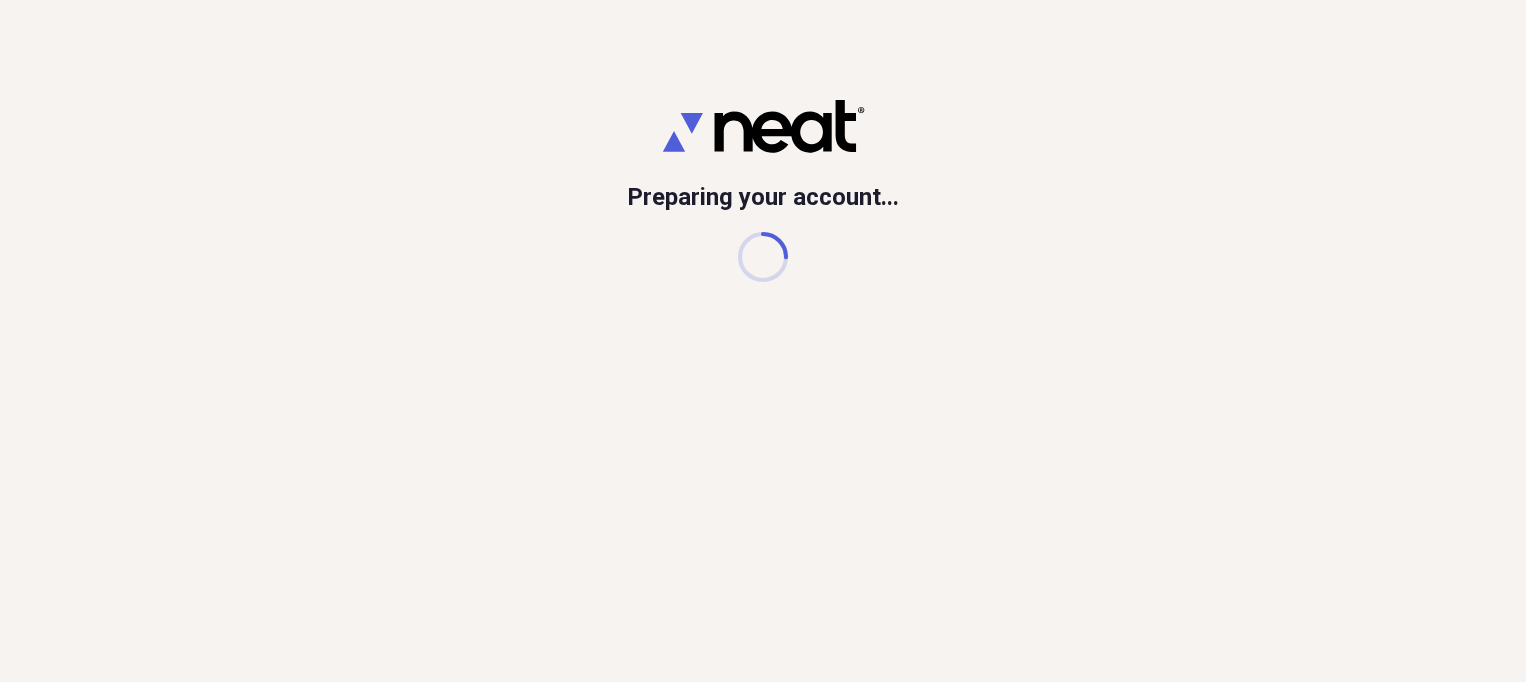 scroll, scrollTop: 0, scrollLeft: 0, axis: both 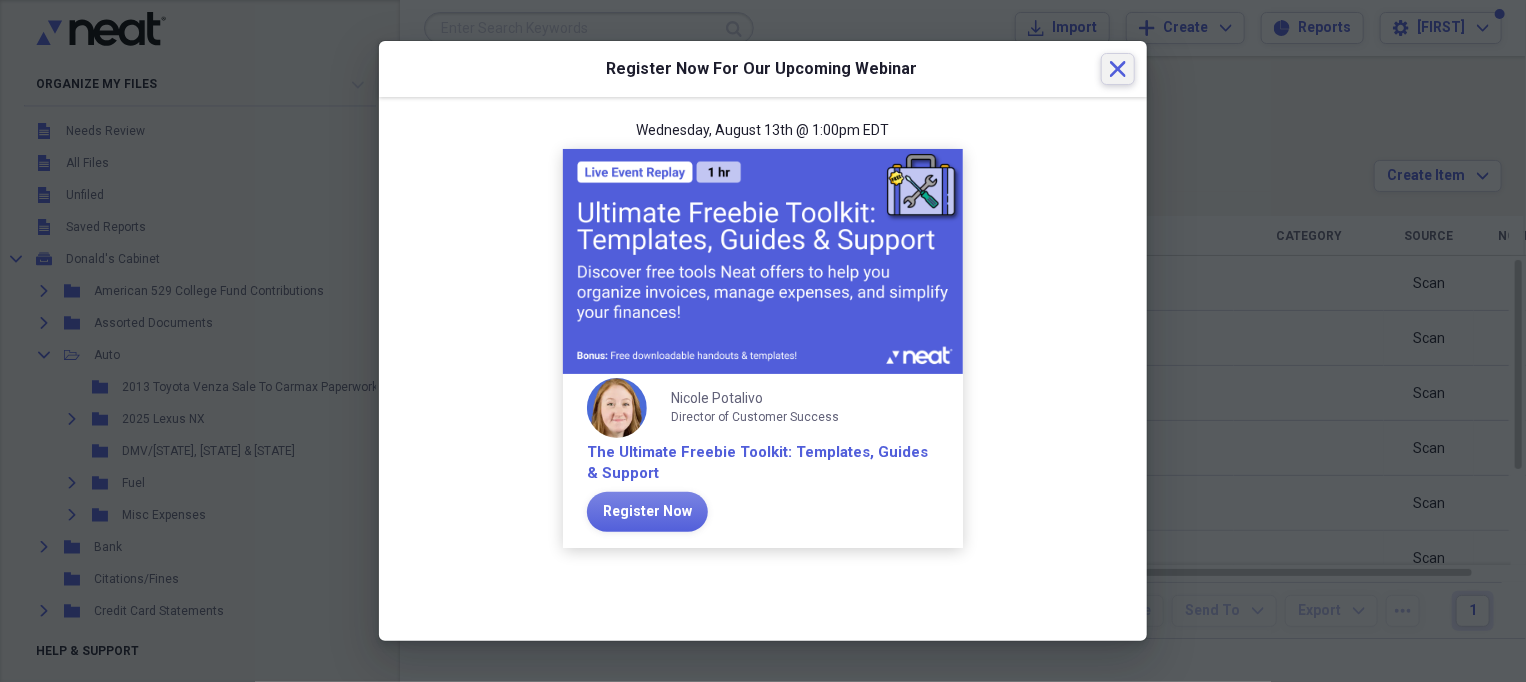 click 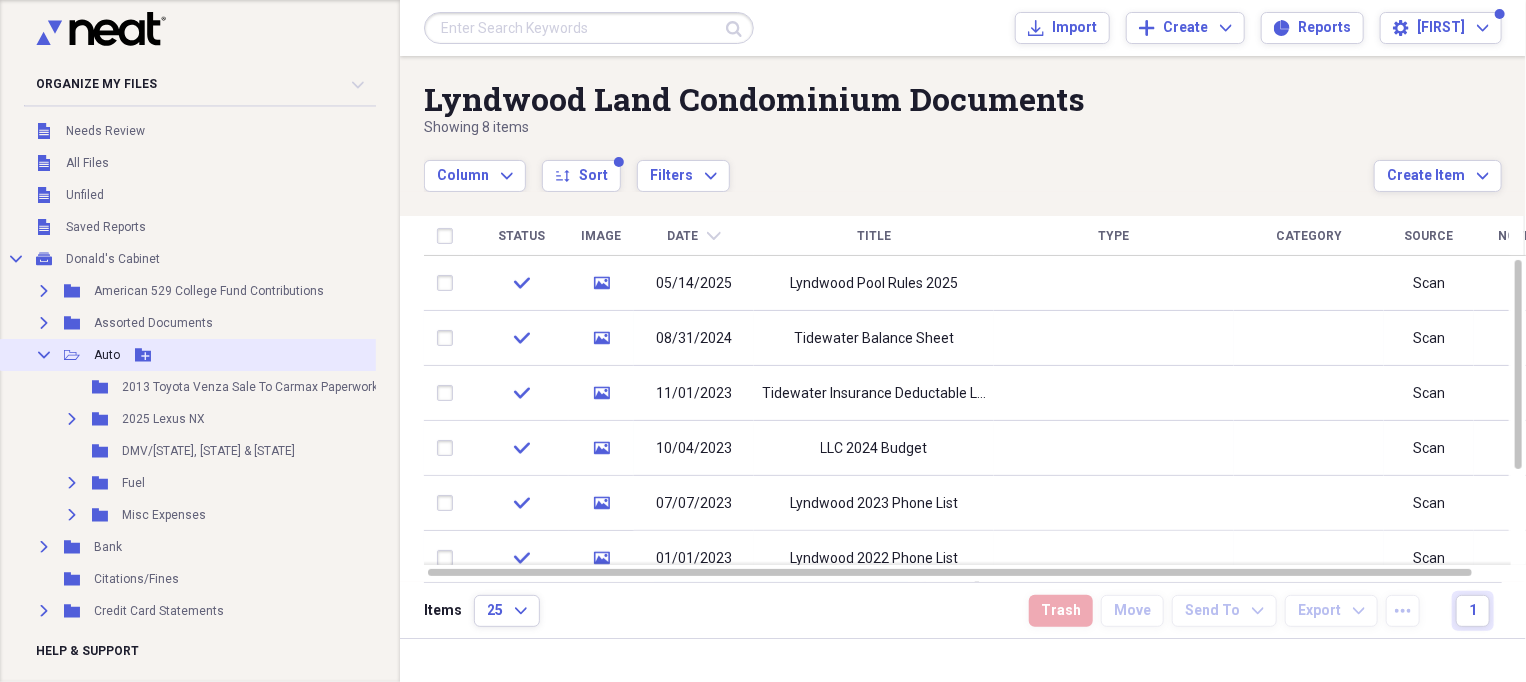 click on "Collapse" at bounding box center (44, 355) 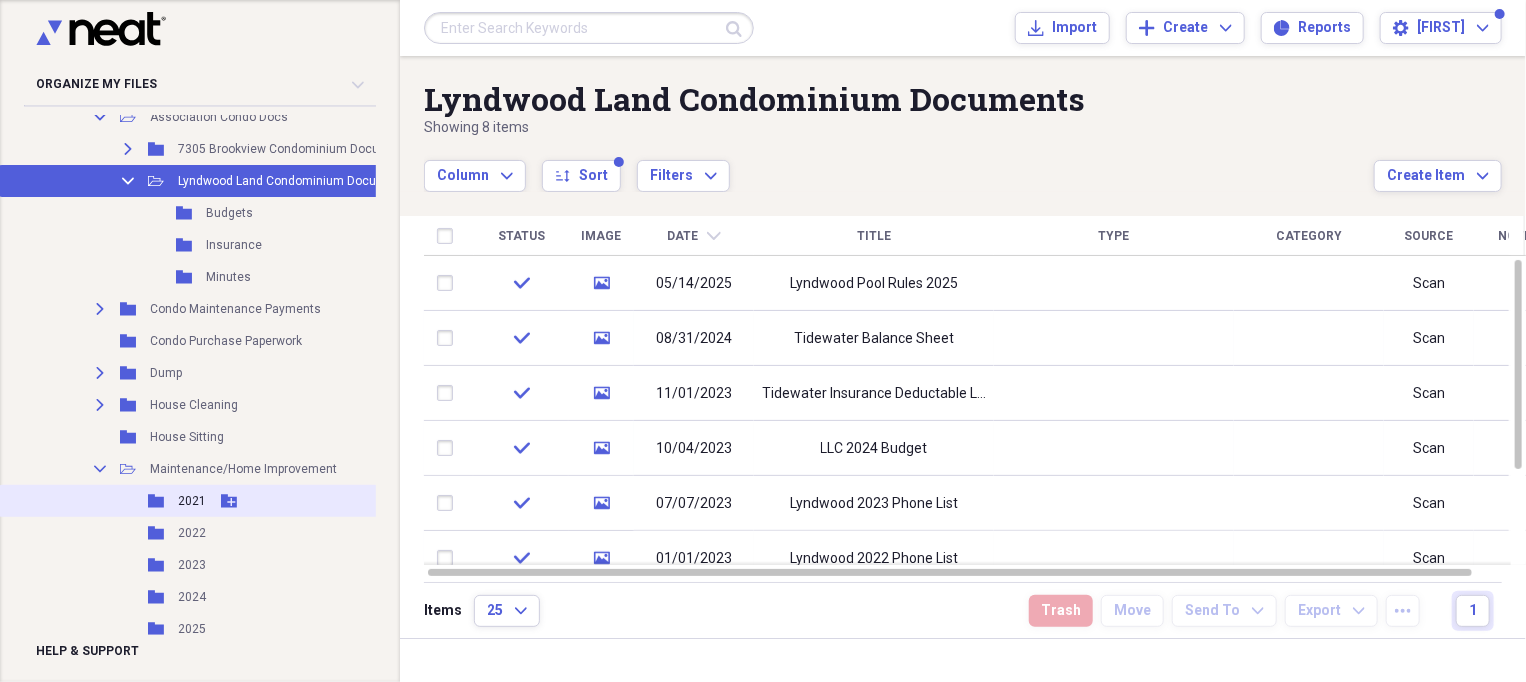 scroll, scrollTop: 1000, scrollLeft: 0, axis: vertical 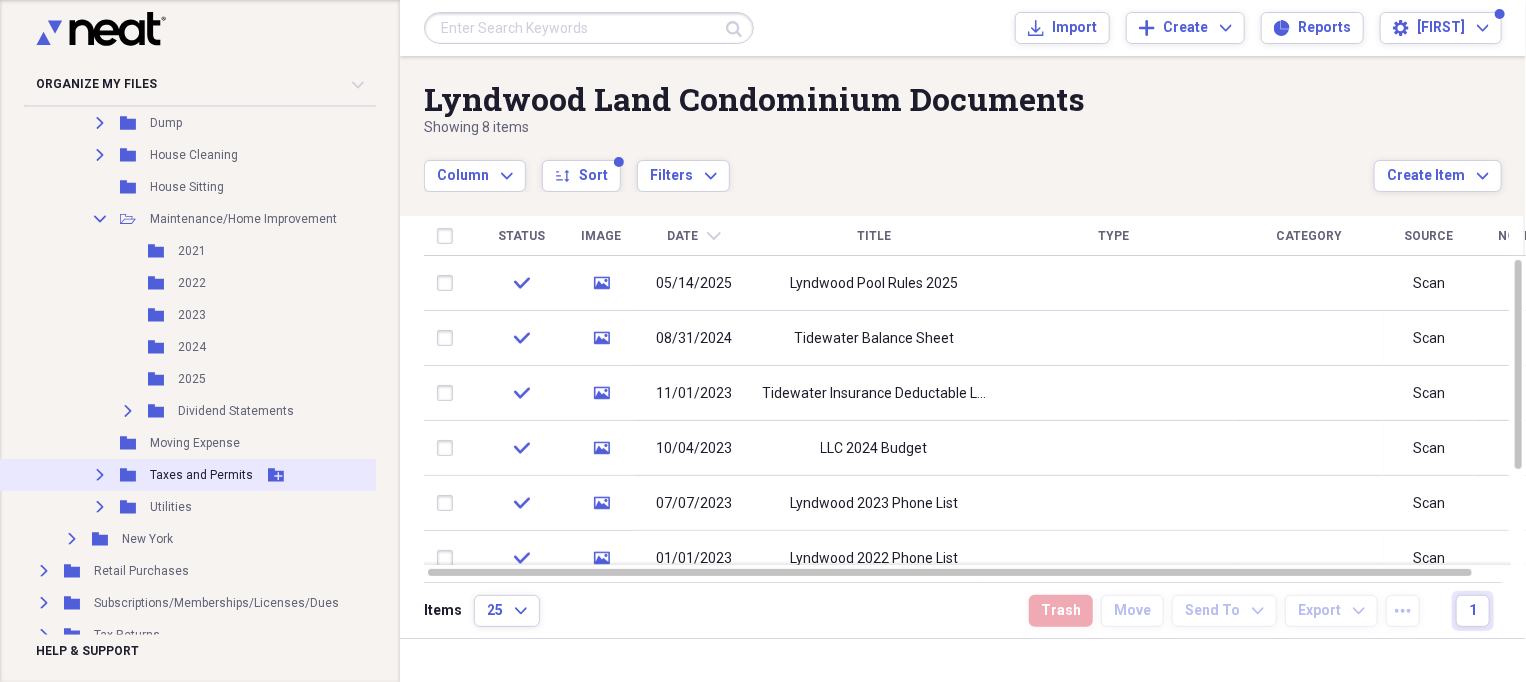 click on "Expand" 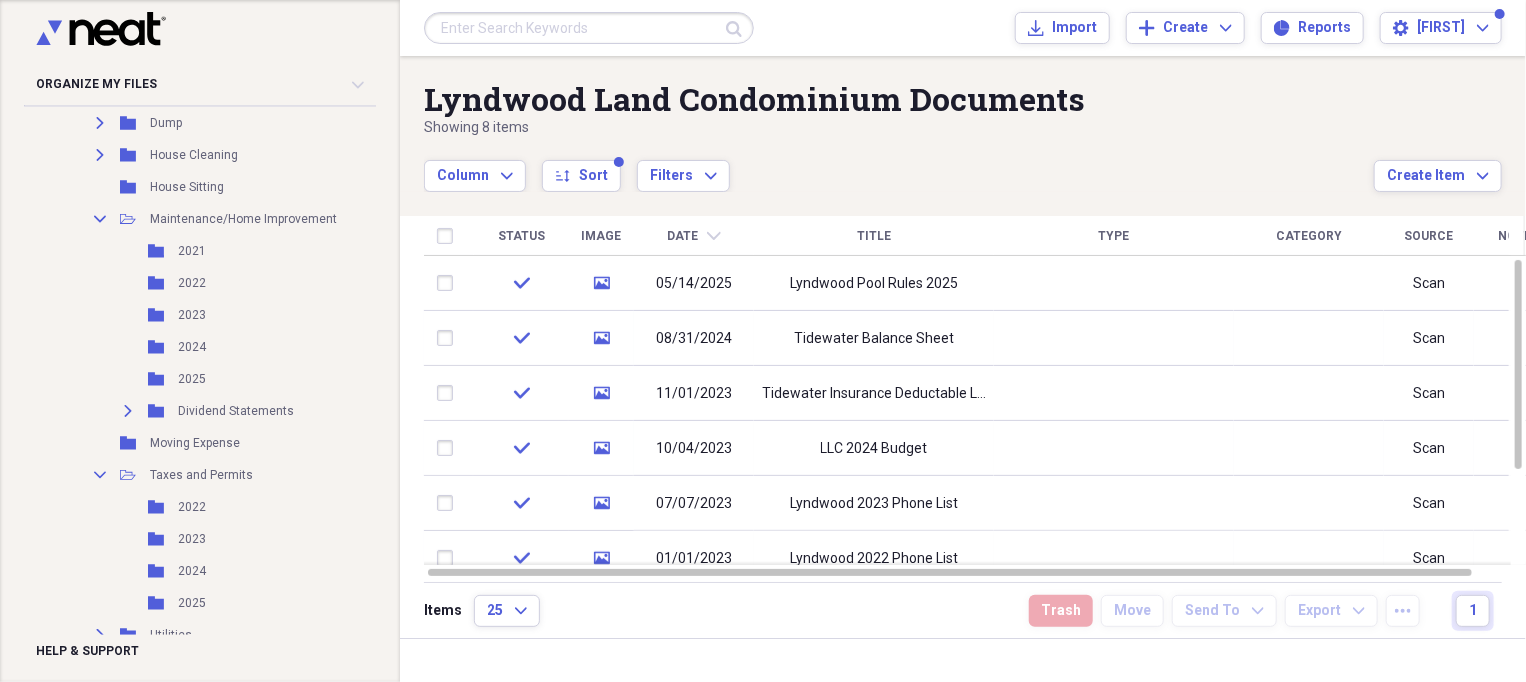 scroll, scrollTop: 1250, scrollLeft: 0, axis: vertical 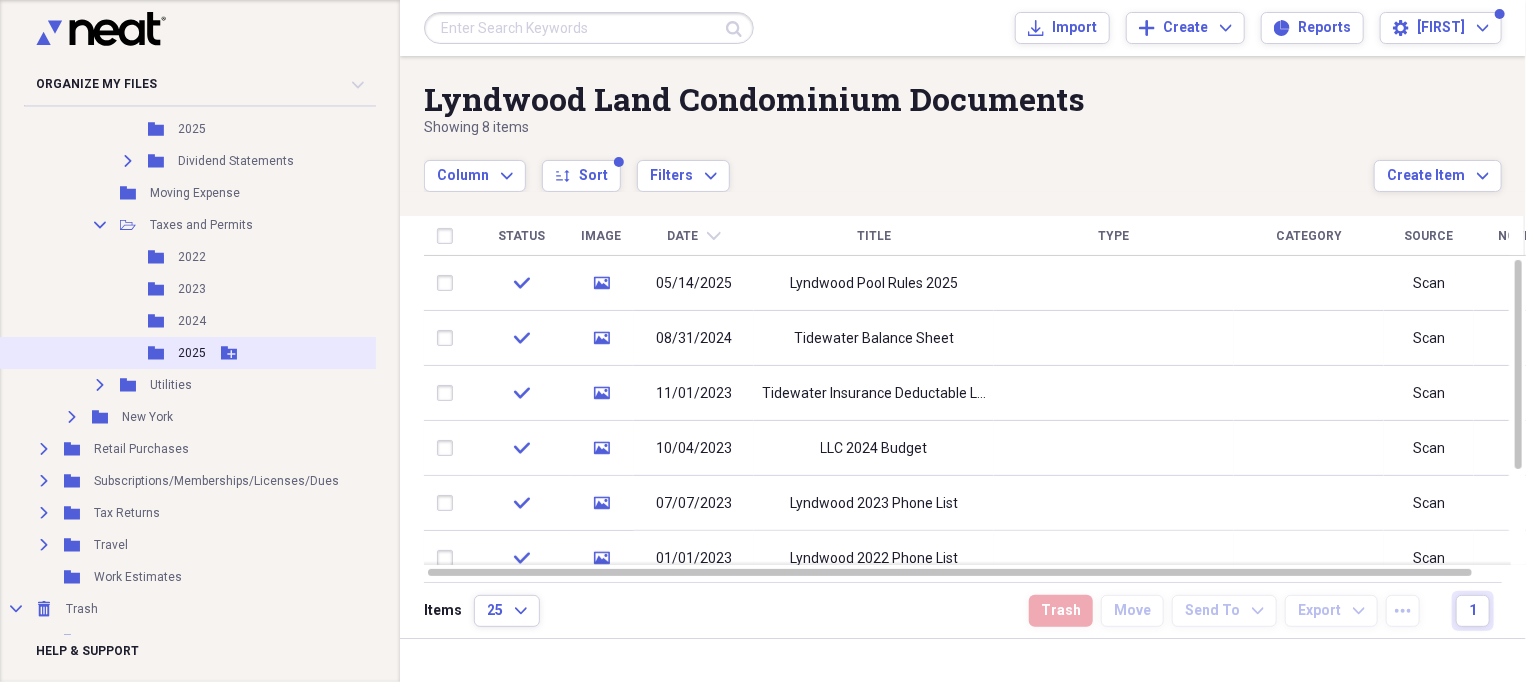 click on "2025" at bounding box center [192, 353] 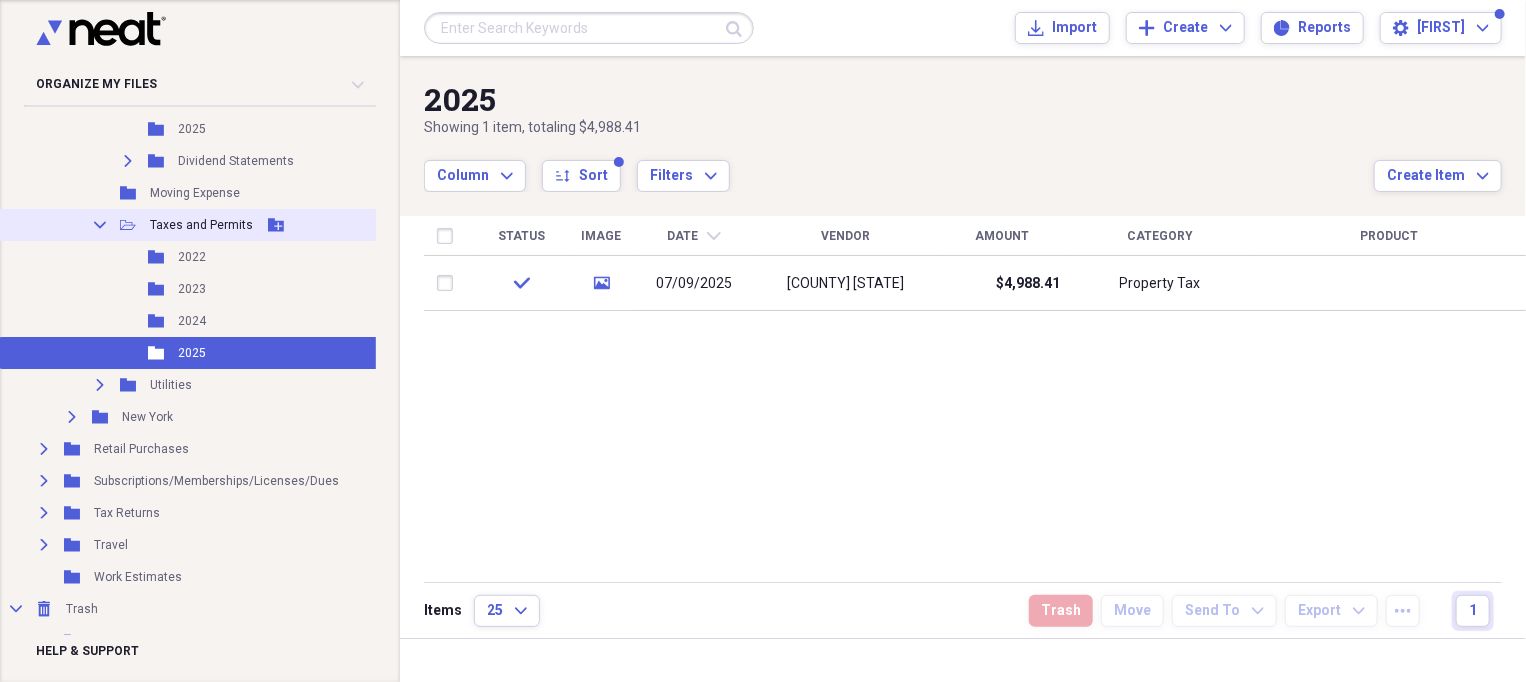 click on "Collapse" 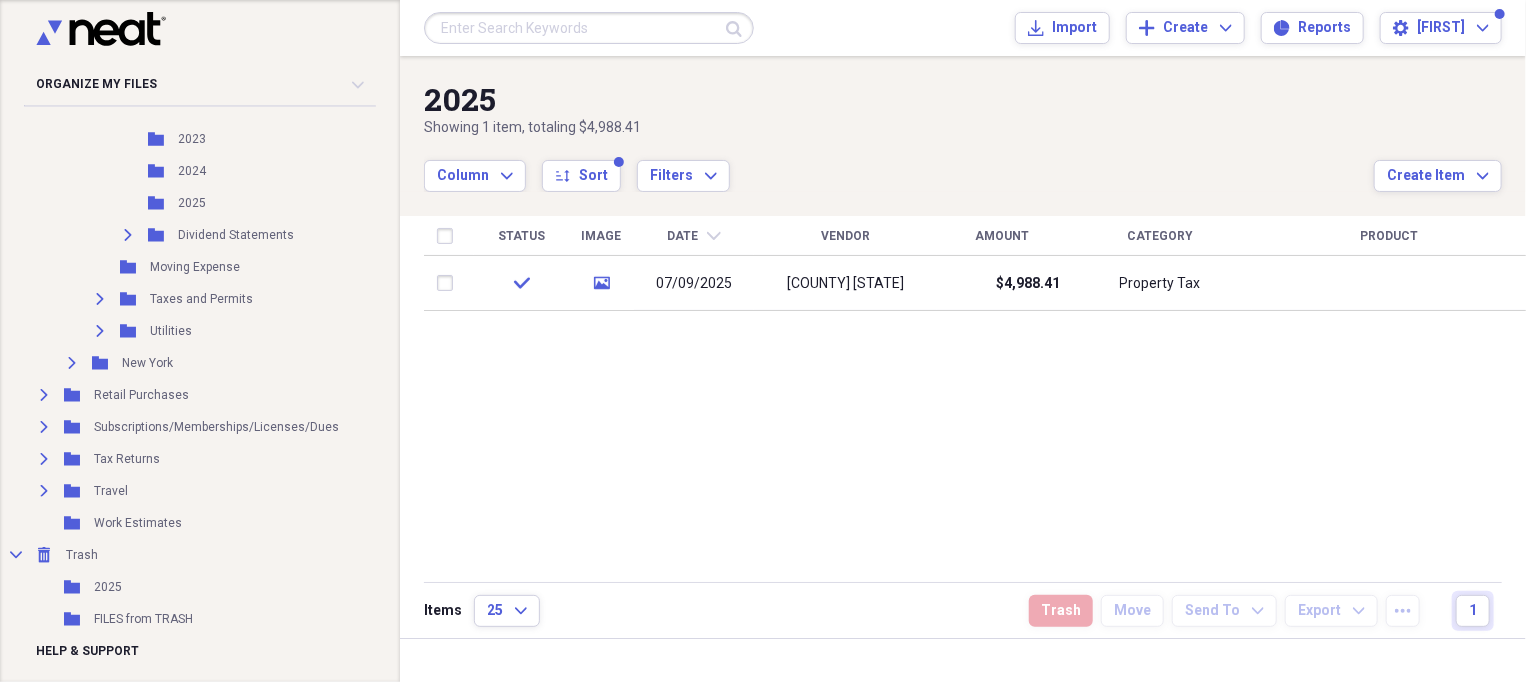 scroll, scrollTop: 942, scrollLeft: 0, axis: vertical 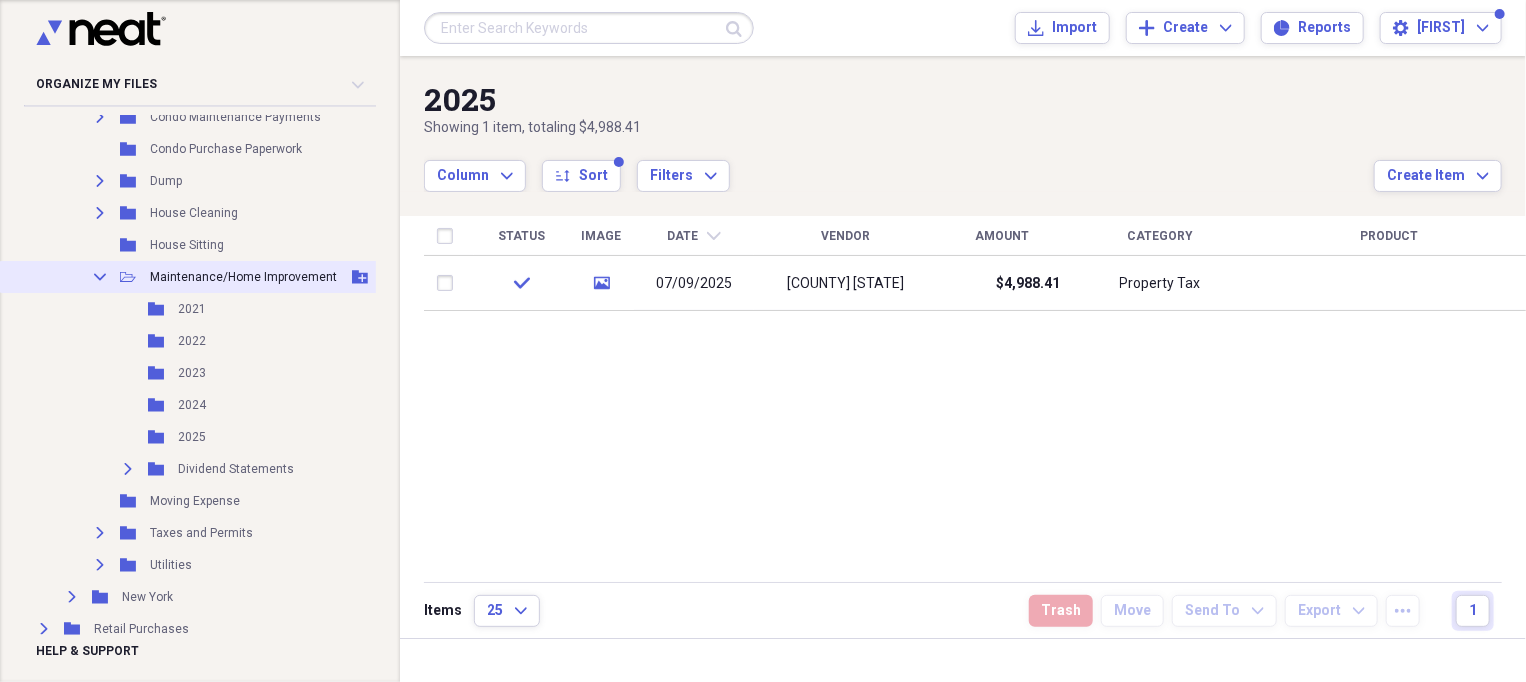 click on "Collapse" 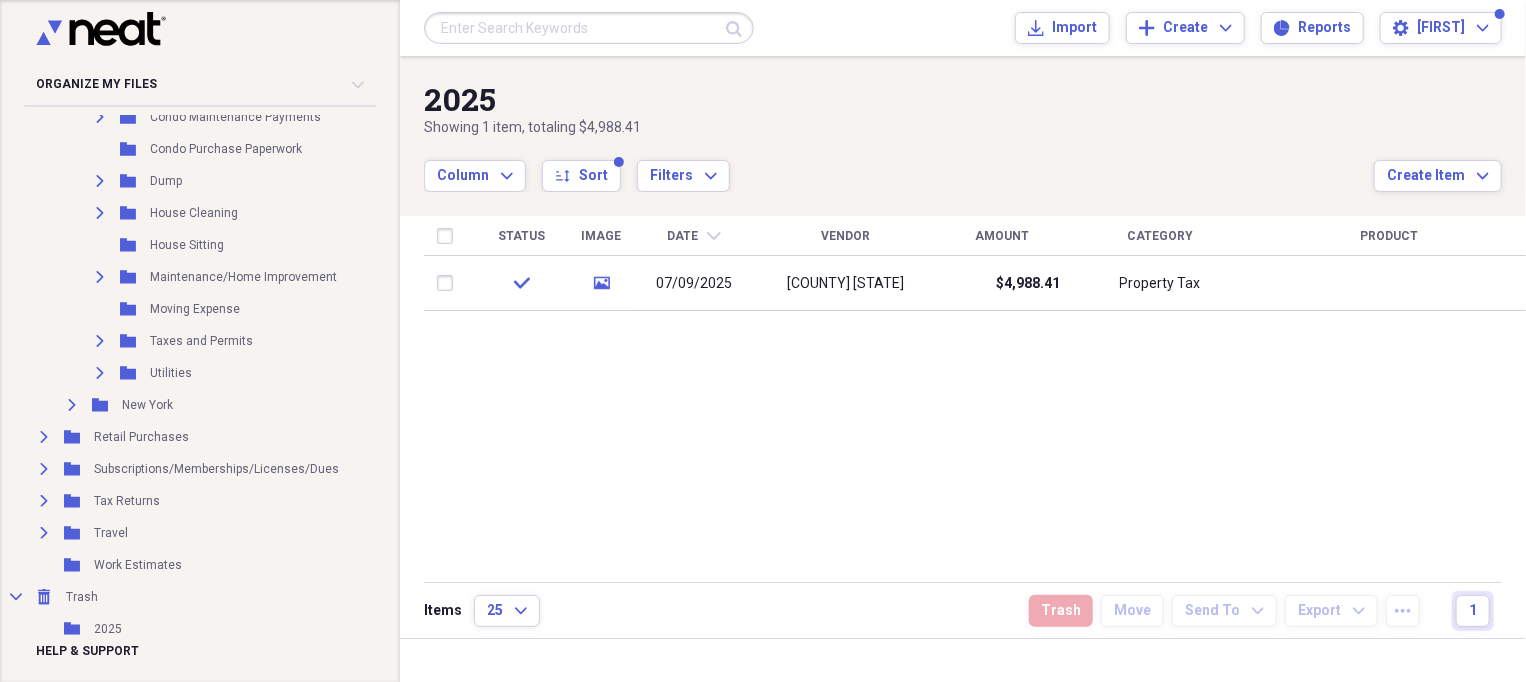 scroll, scrollTop: 692, scrollLeft: 0, axis: vertical 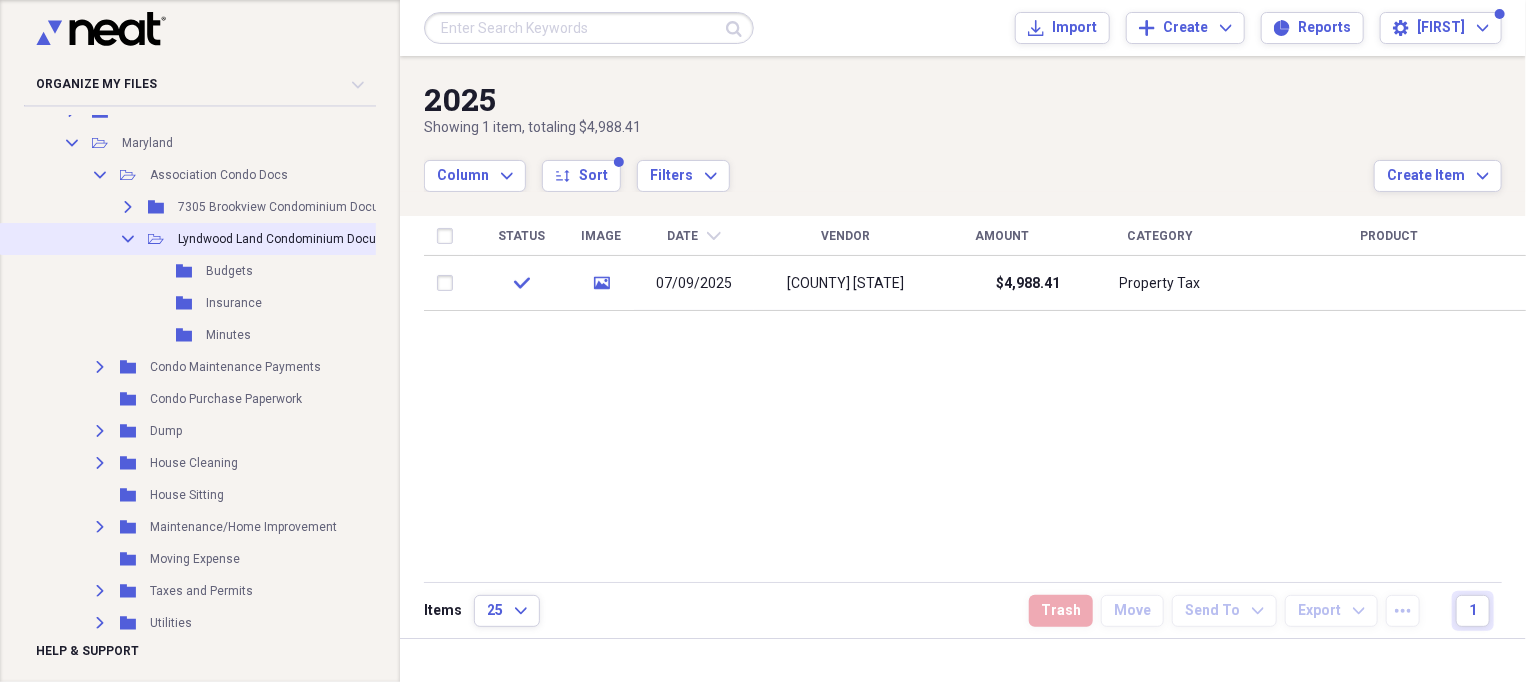 click on "Collapse" at bounding box center (128, 239) 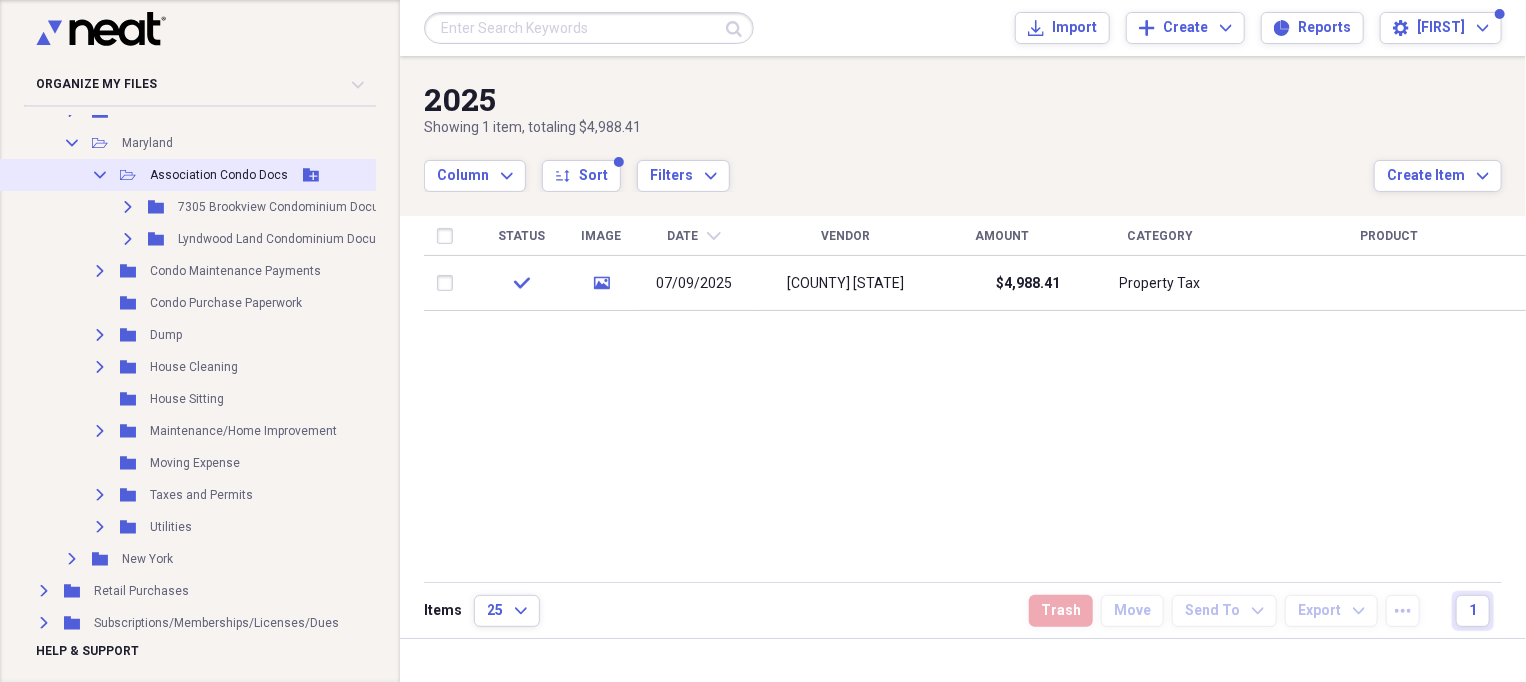 click on "Collapse" at bounding box center (100, 175) 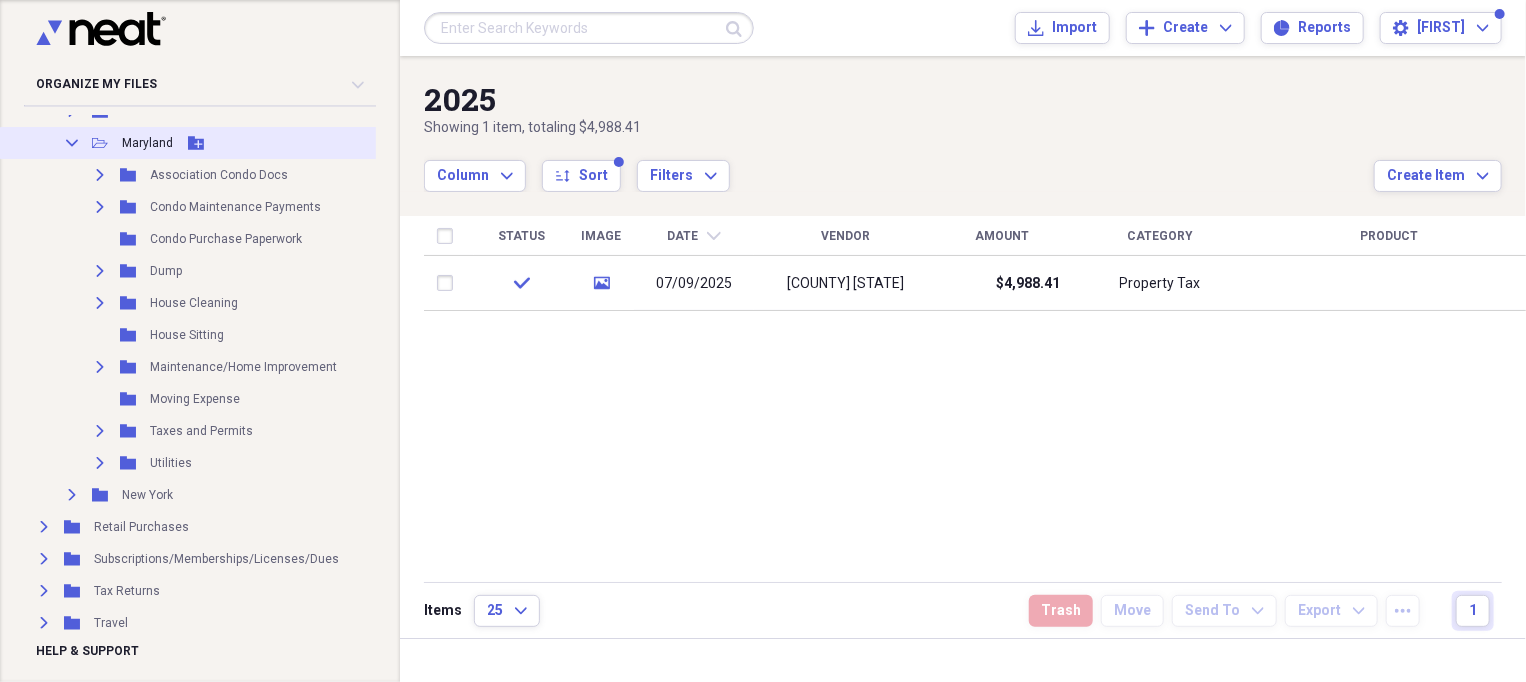 click on "Collapse" 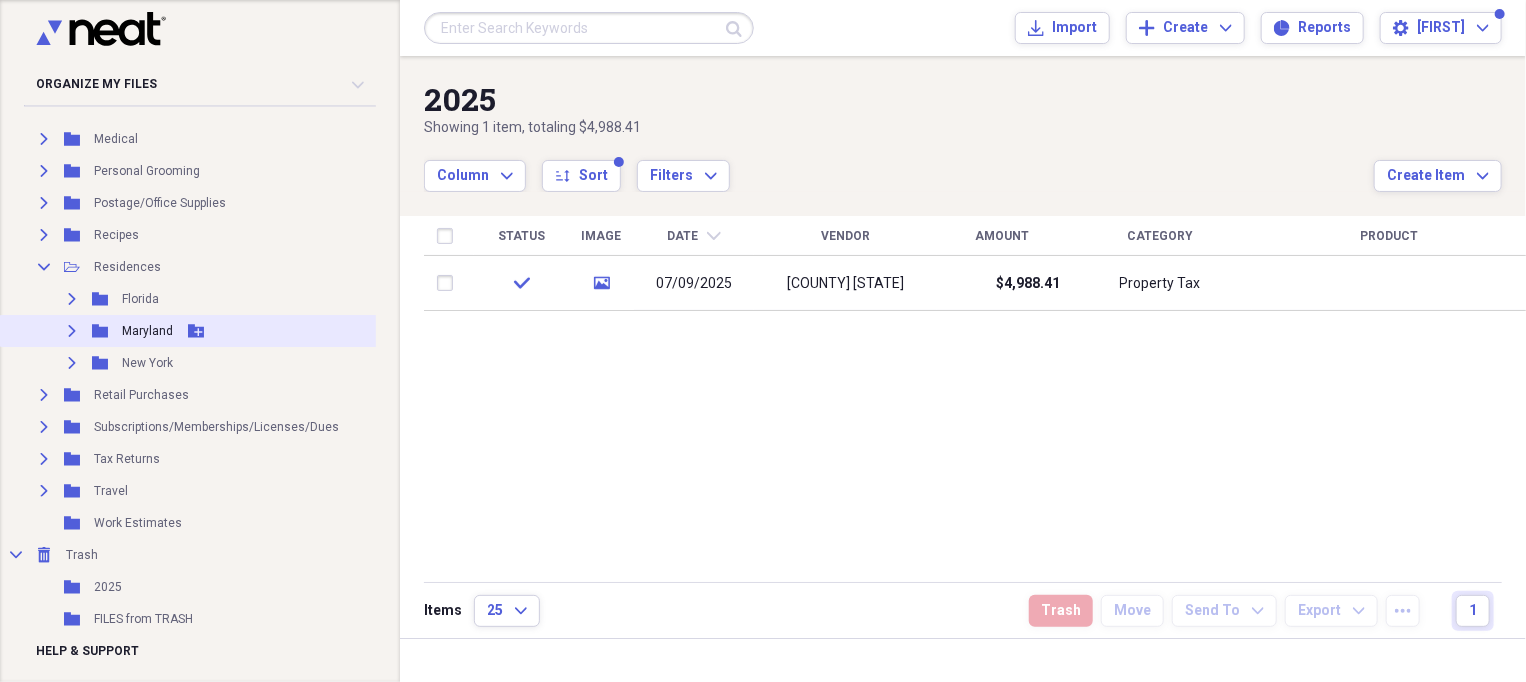 scroll, scrollTop: 520, scrollLeft: 0, axis: vertical 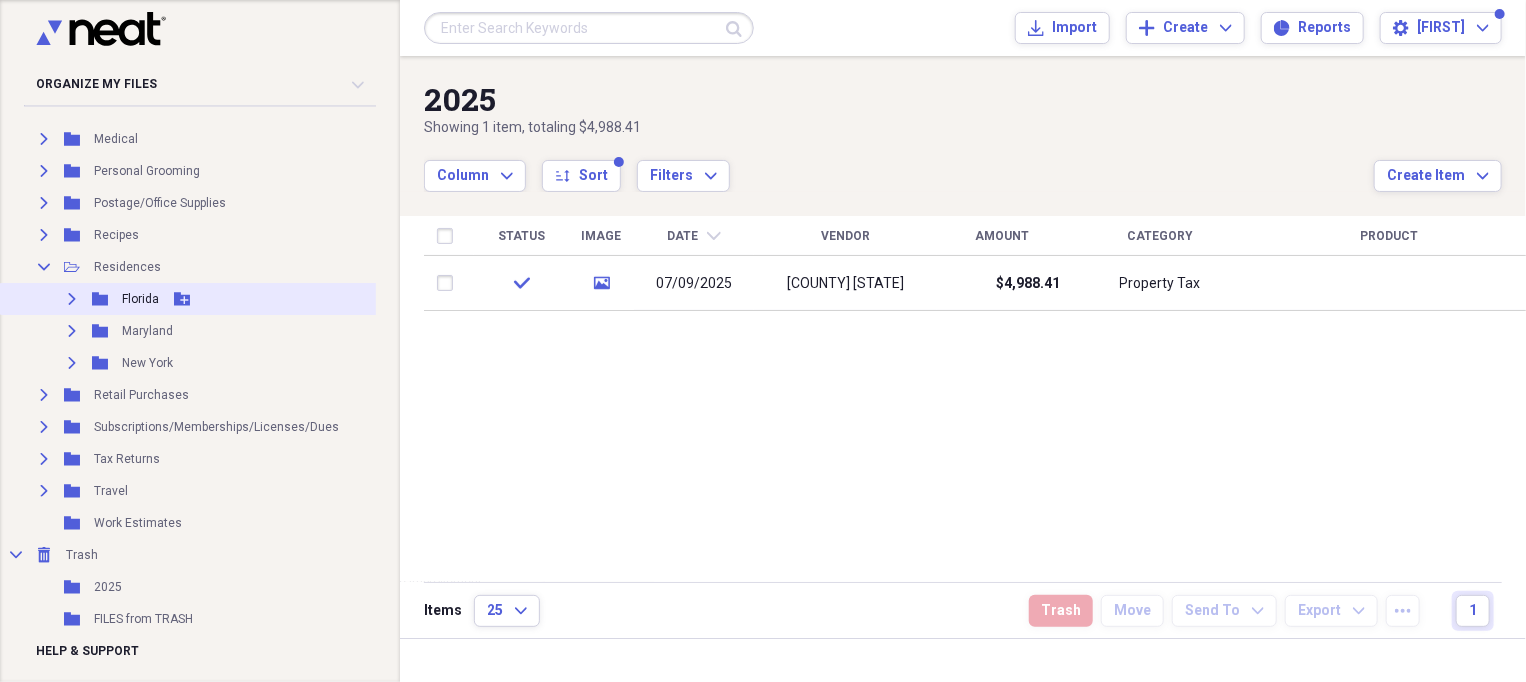 click 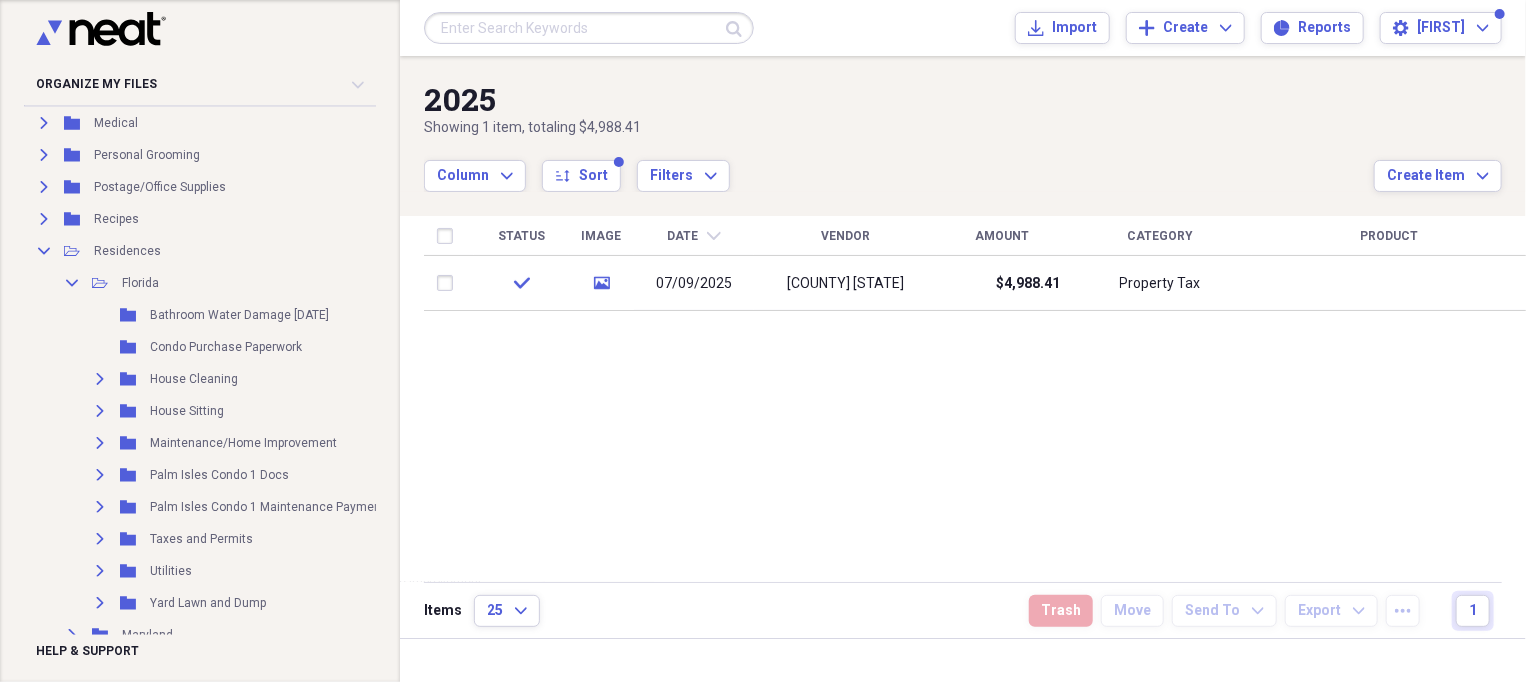 scroll, scrollTop: 840, scrollLeft: 0, axis: vertical 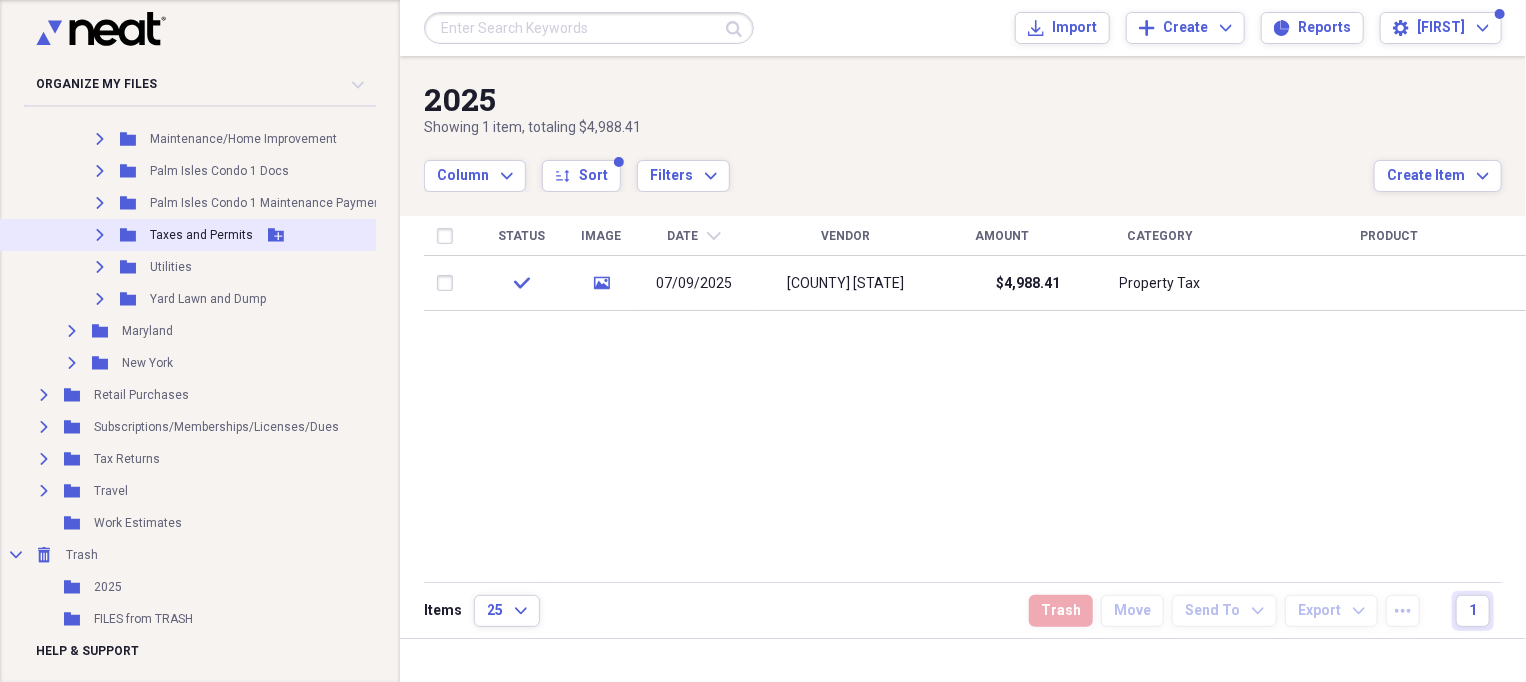 click 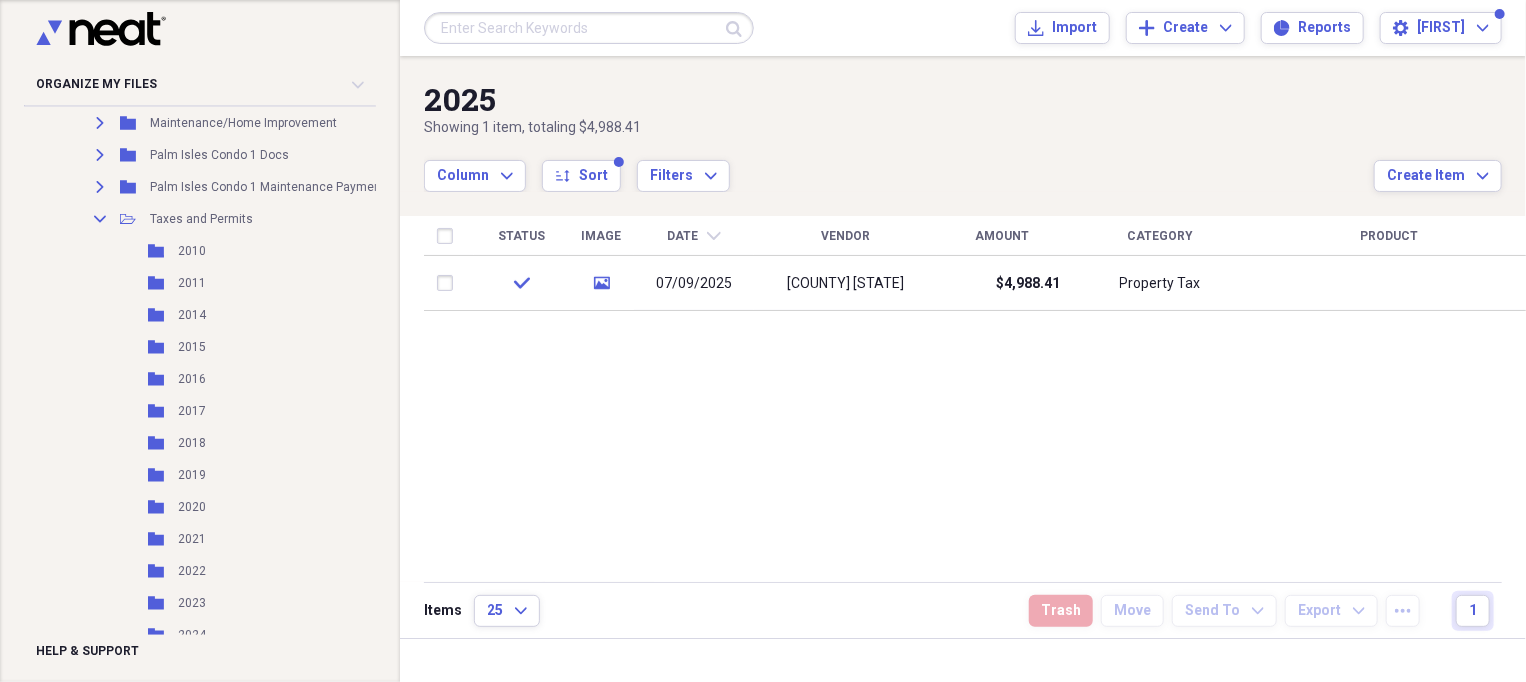scroll, scrollTop: 1216, scrollLeft: 0, axis: vertical 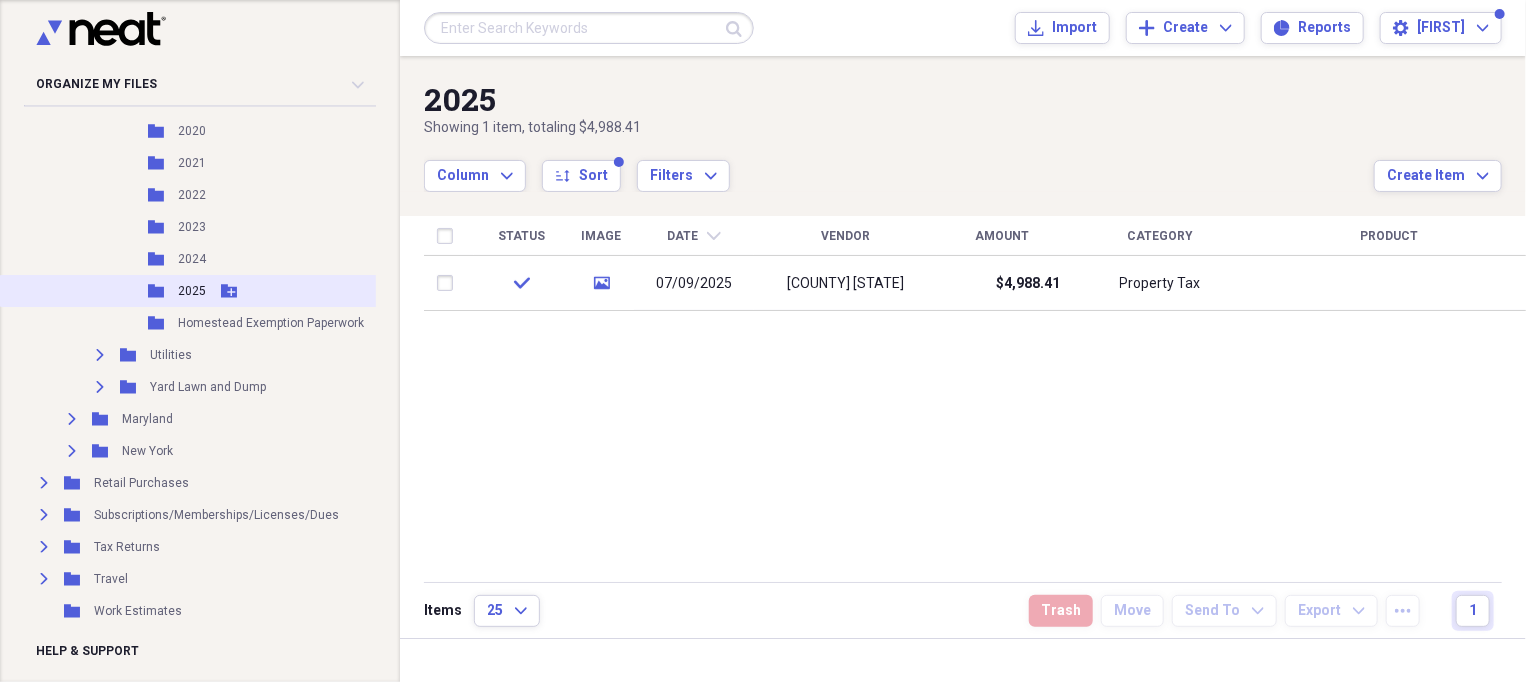 click on "Folder 2025 Add Folder" at bounding box center [226, 291] 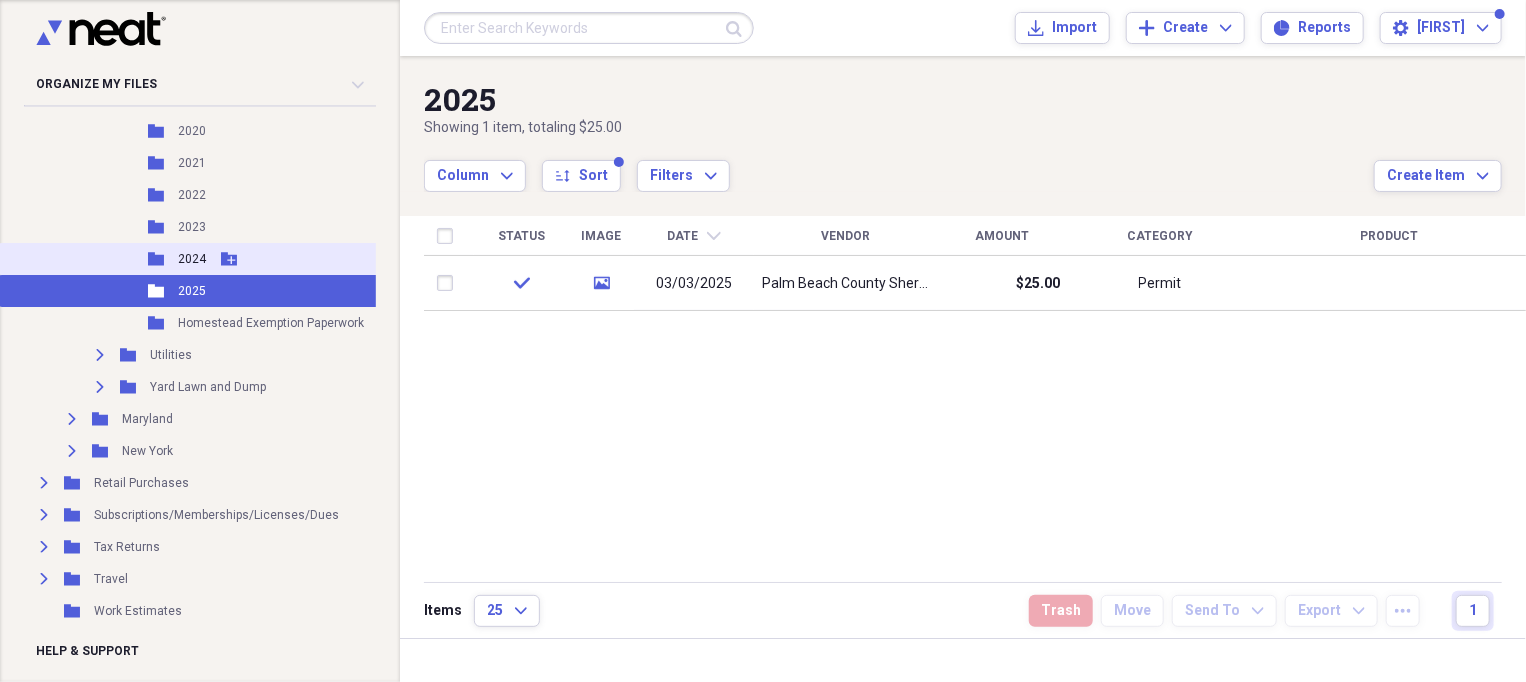 click on "2024" at bounding box center (192, 259) 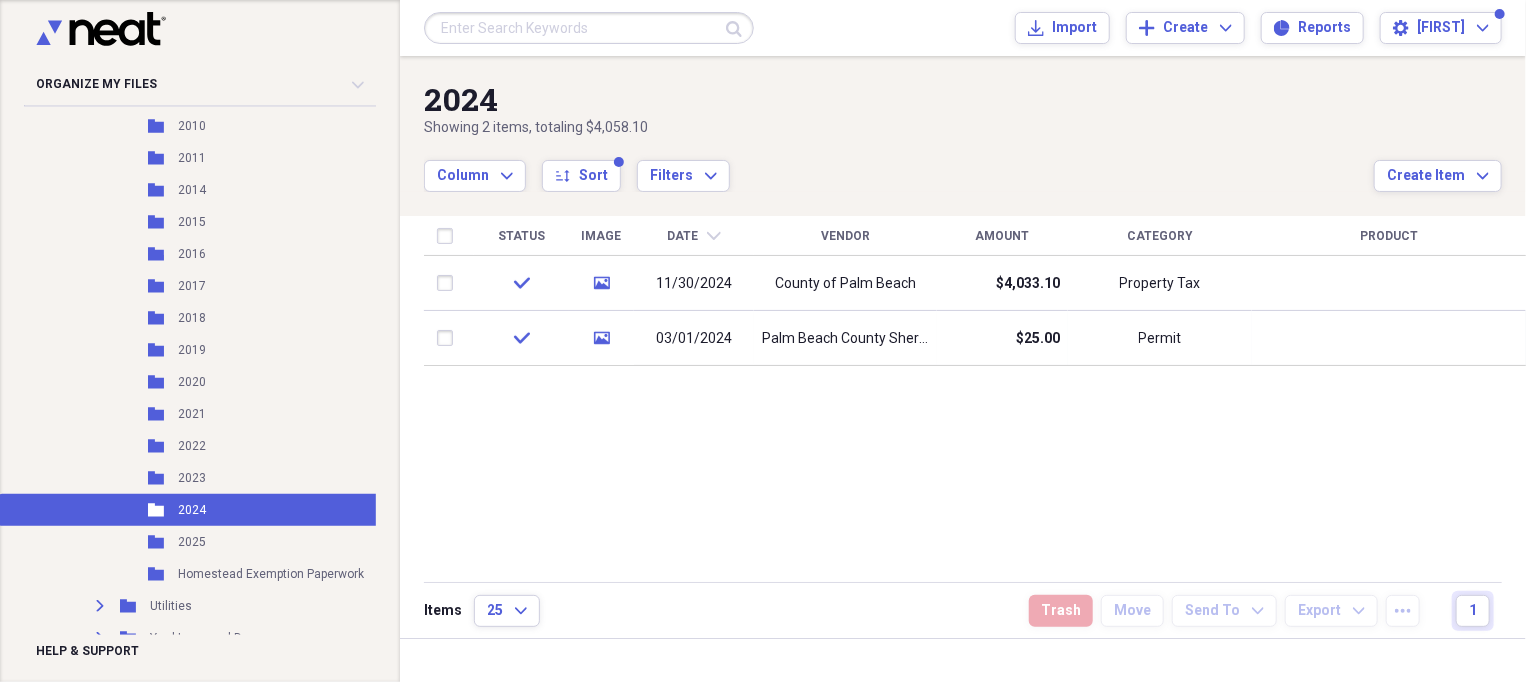 scroll, scrollTop: 716, scrollLeft: 0, axis: vertical 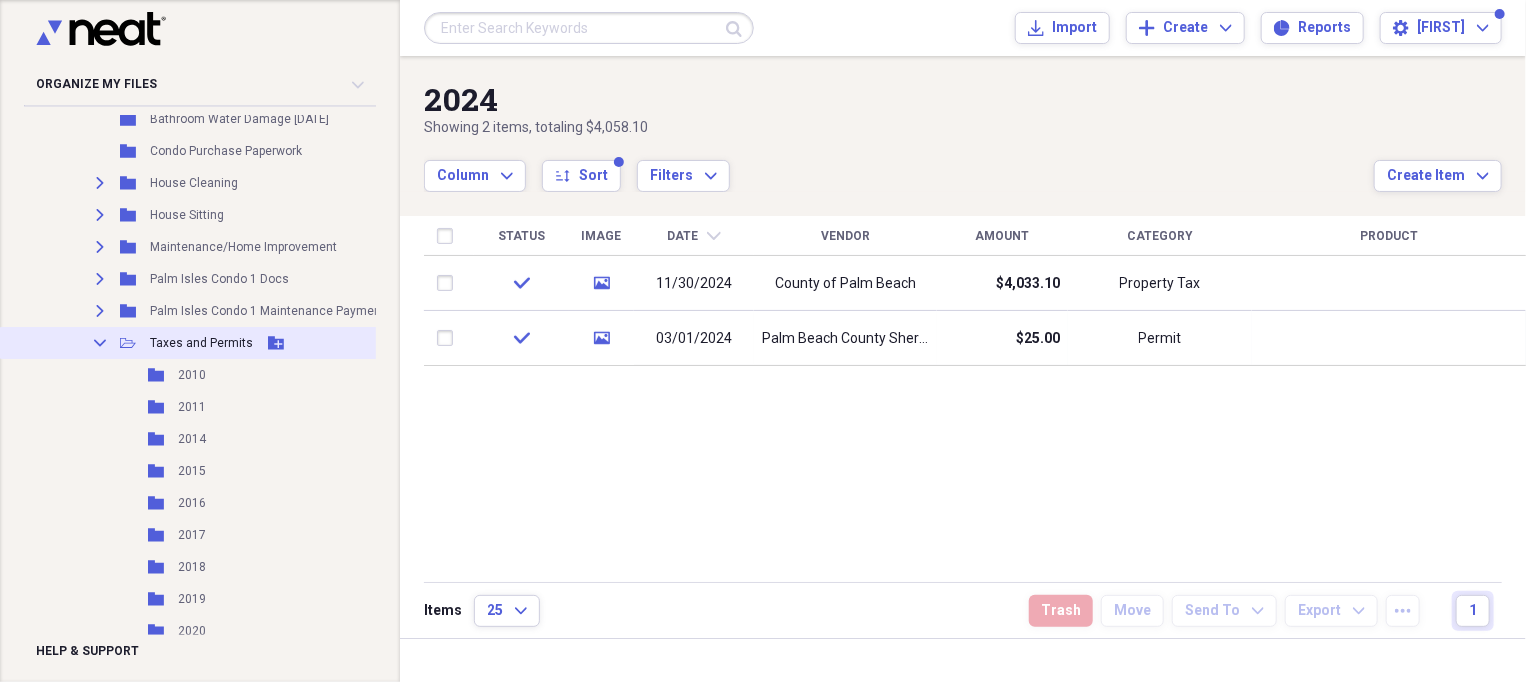 click 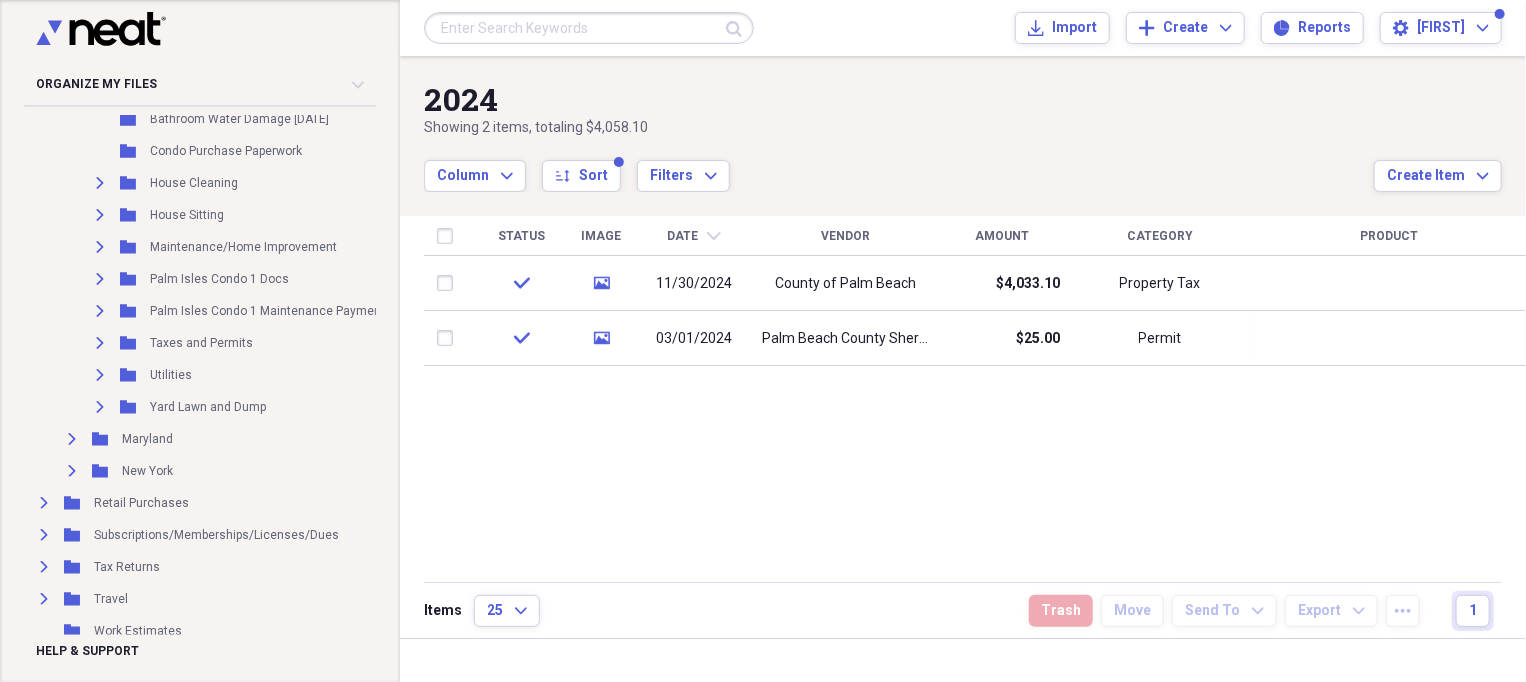 scroll, scrollTop: 465, scrollLeft: 0, axis: vertical 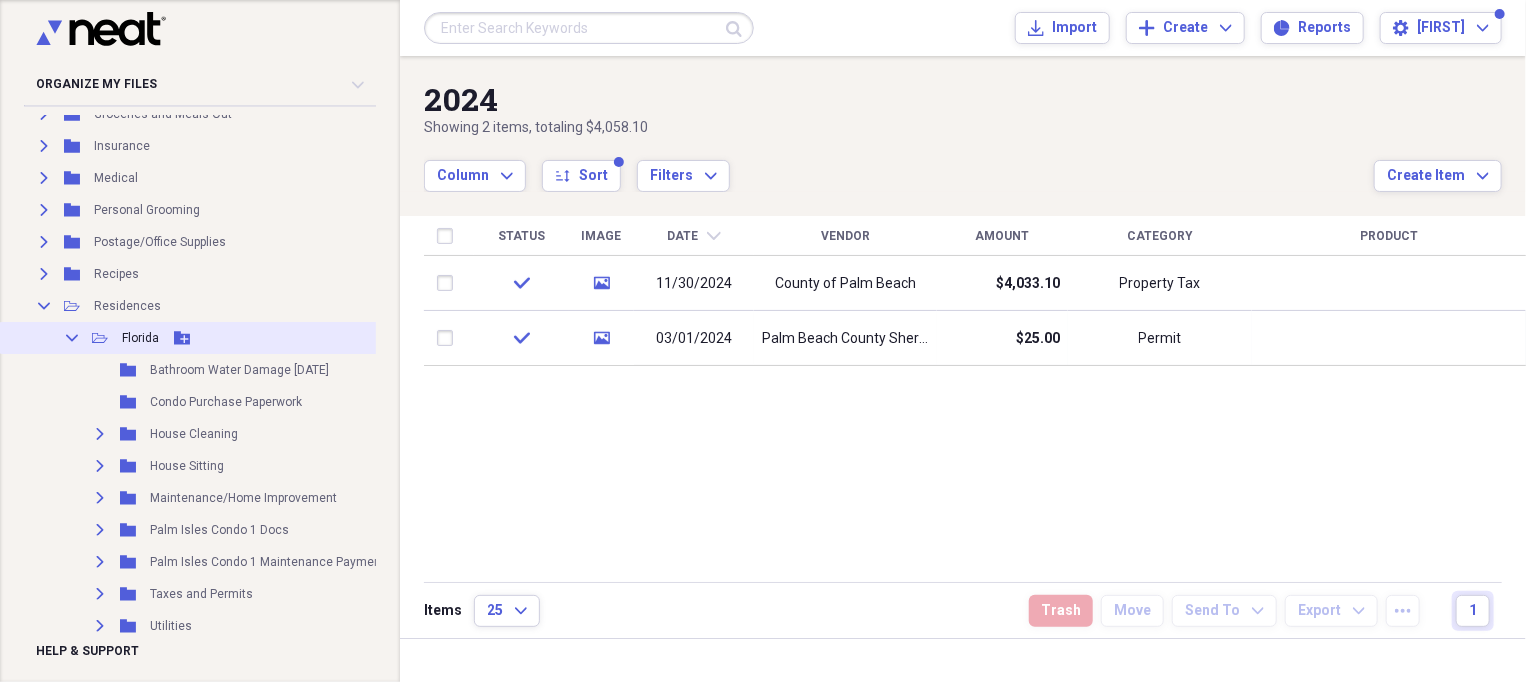 click on "Collapse" 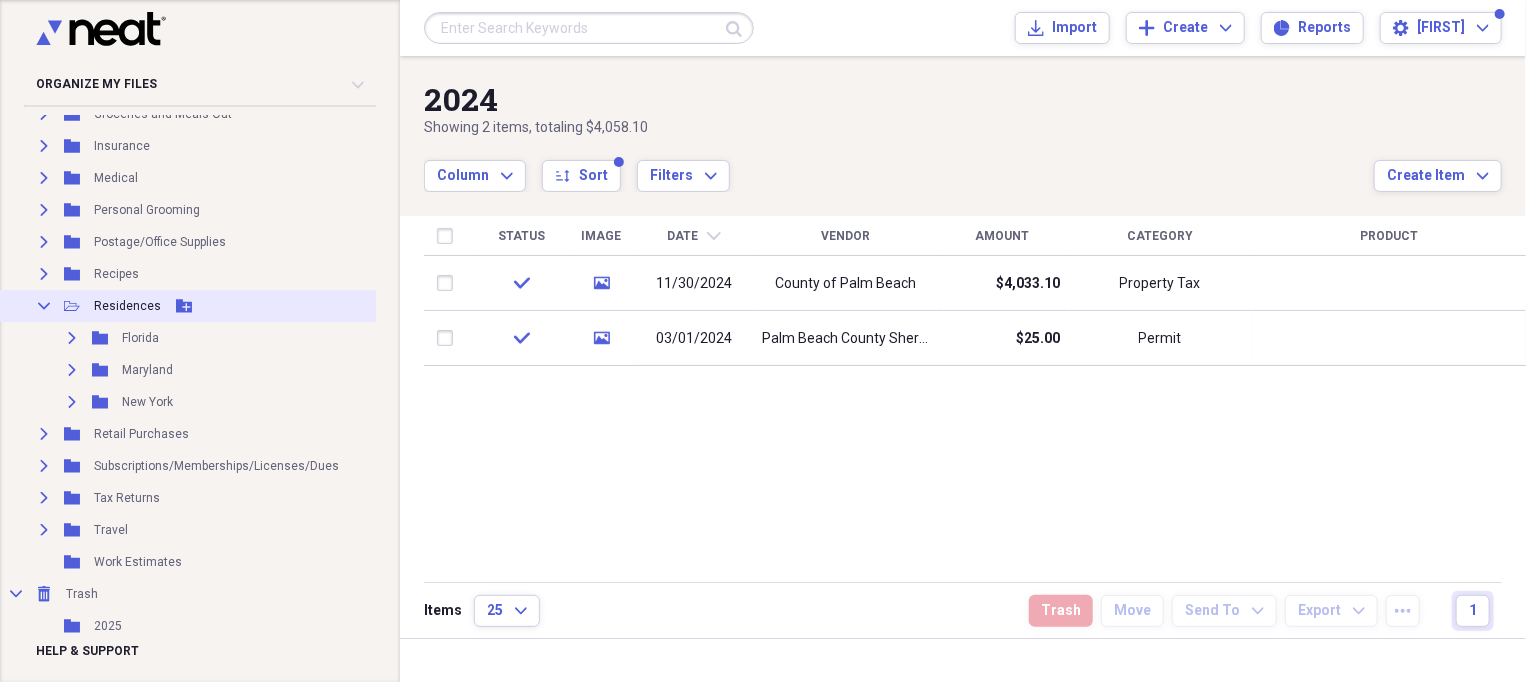 click on "Collapse" 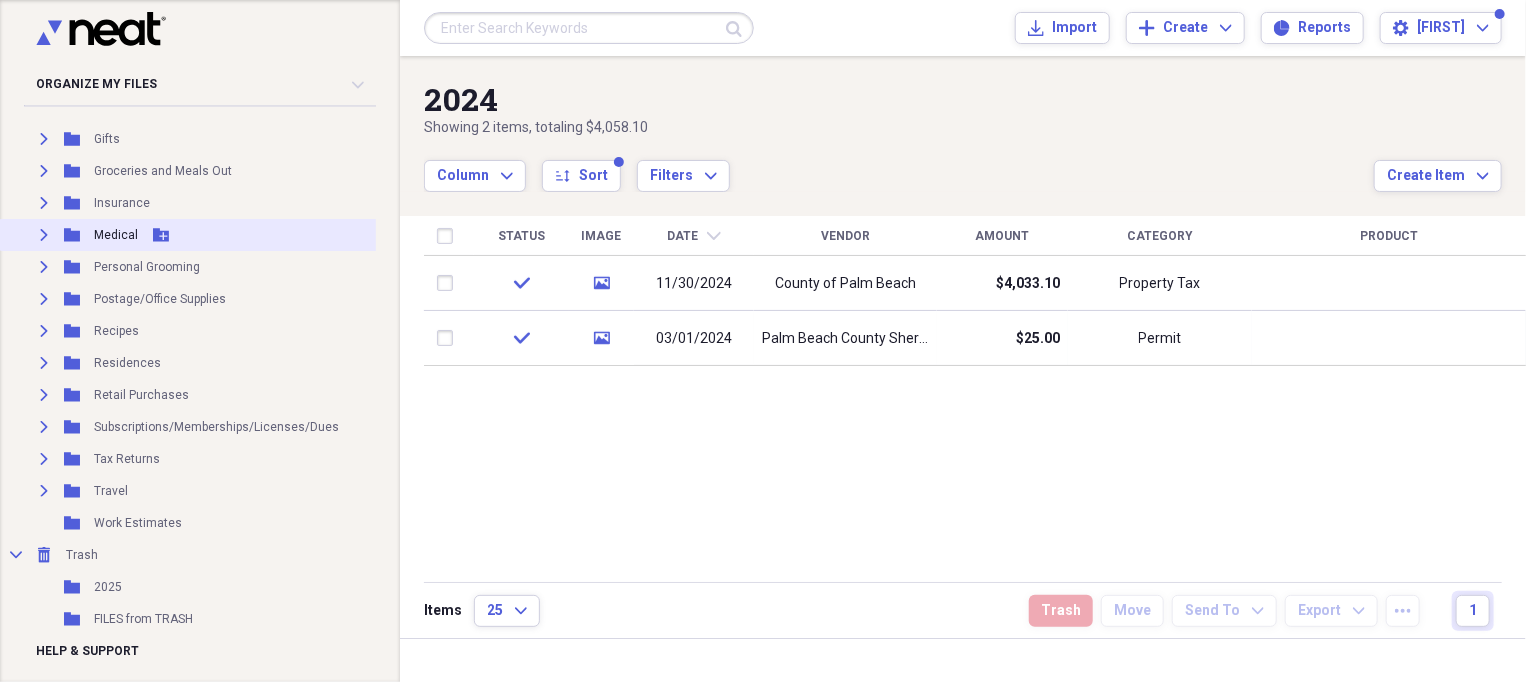 click on "Expand" 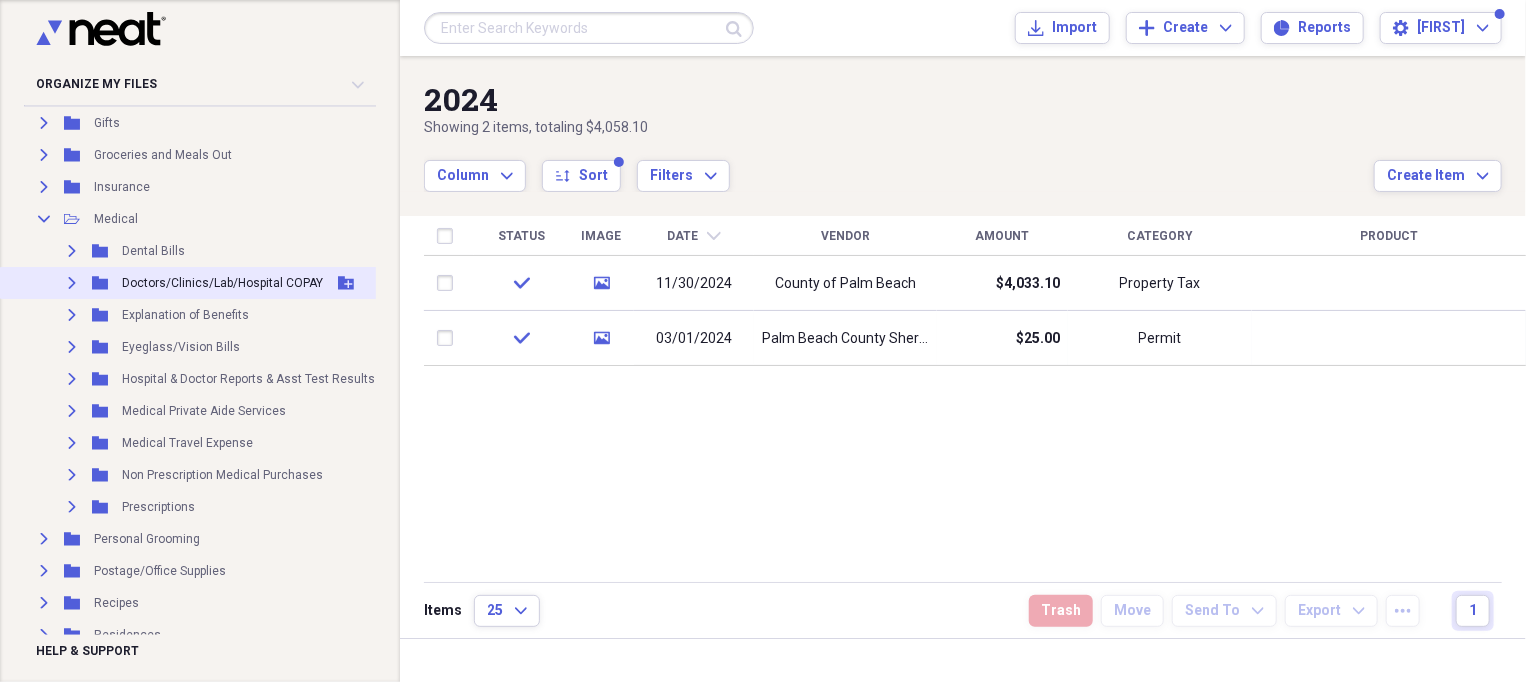 click on "Expand" 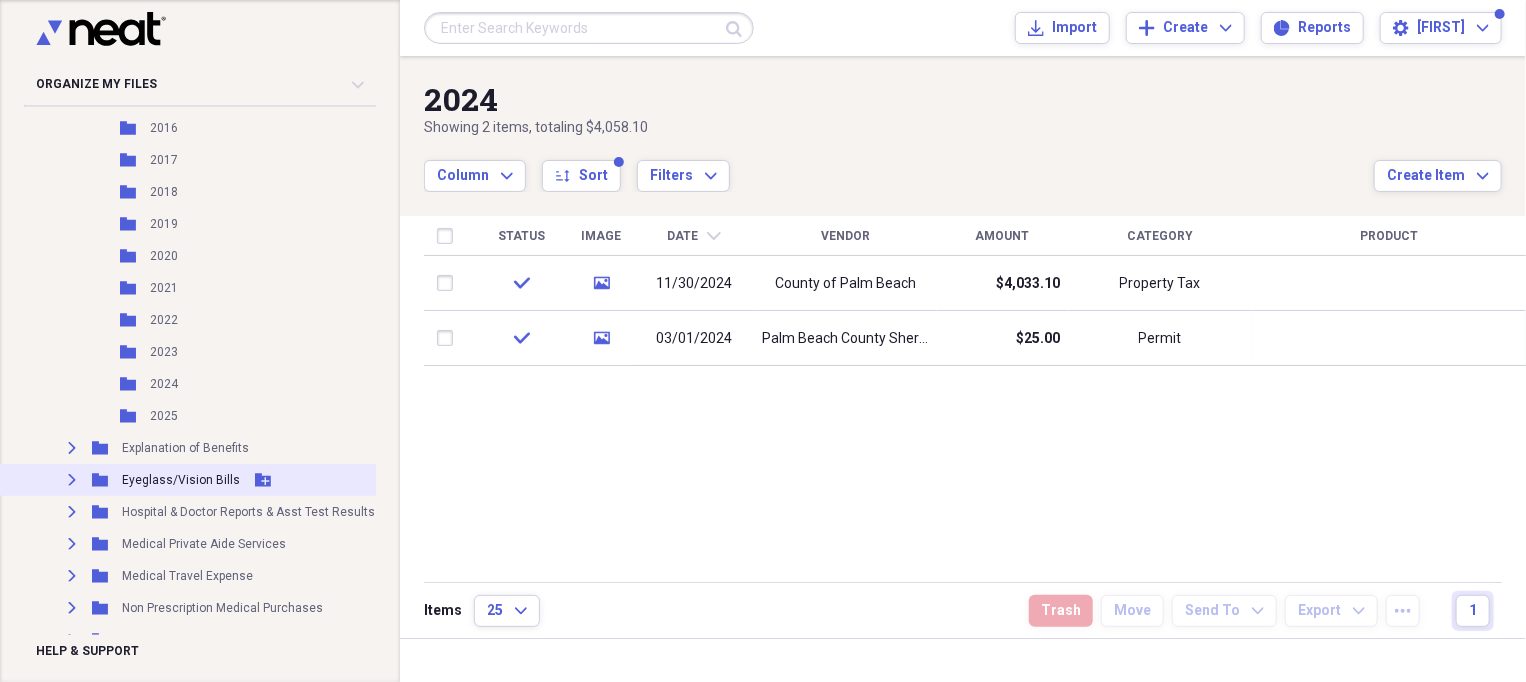 scroll, scrollTop: 800, scrollLeft: 0, axis: vertical 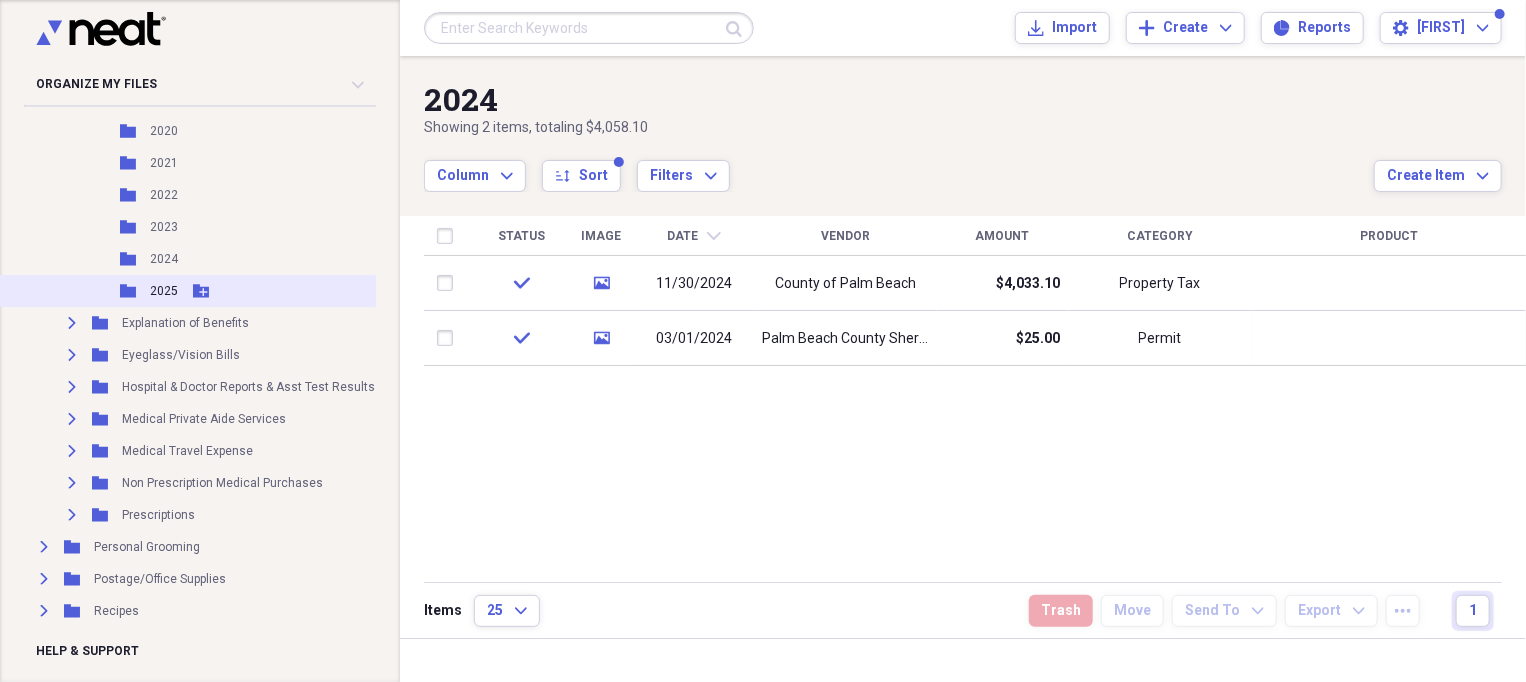 click 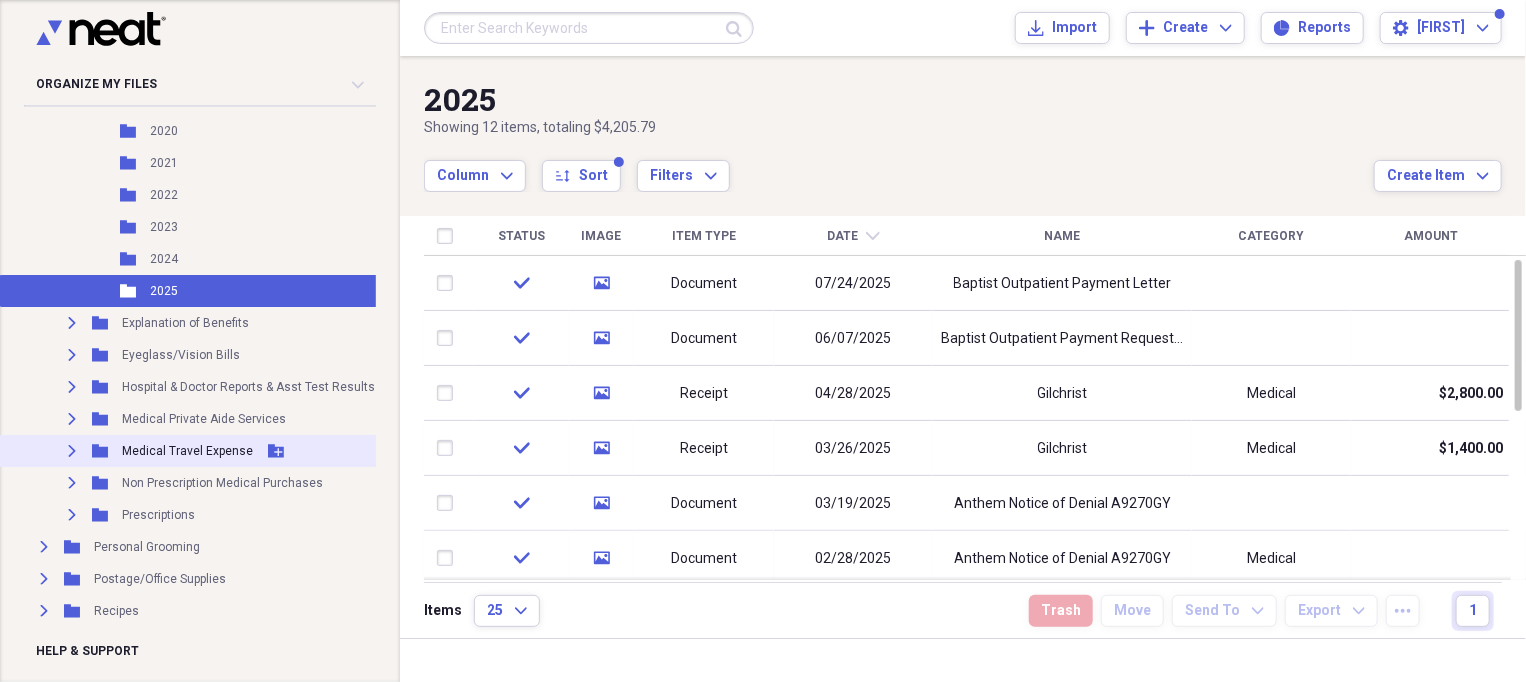 click on "Expand" 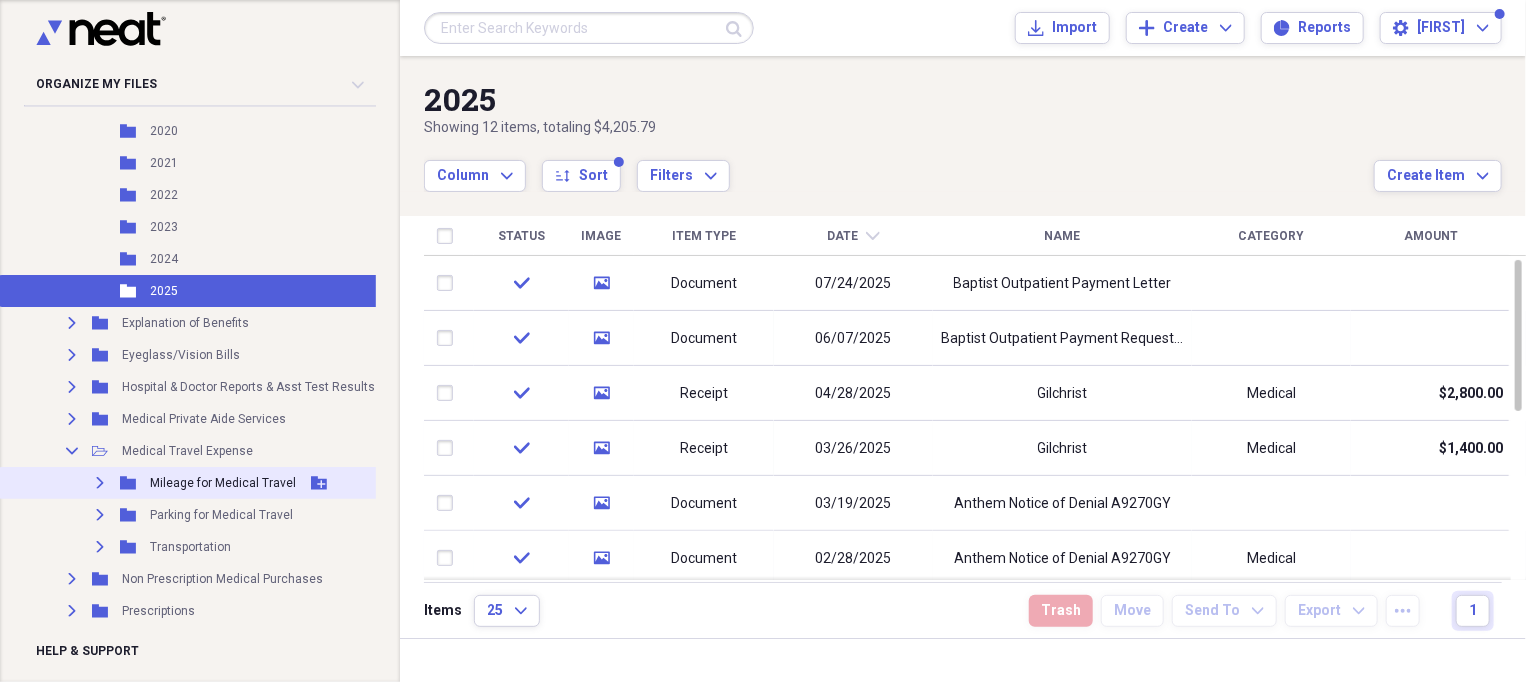 click on "Expand" at bounding box center (100, 483) 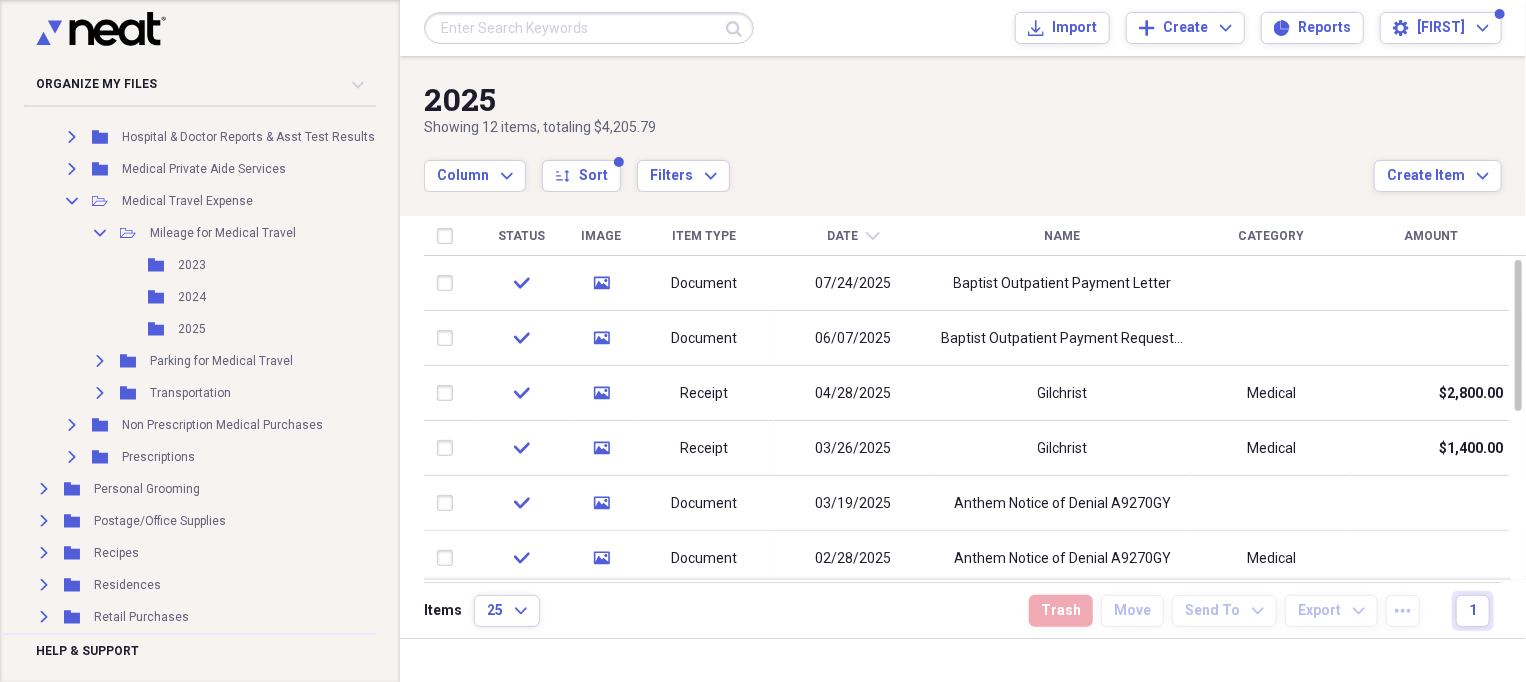 scroll, scrollTop: 1175, scrollLeft: 0, axis: vertical 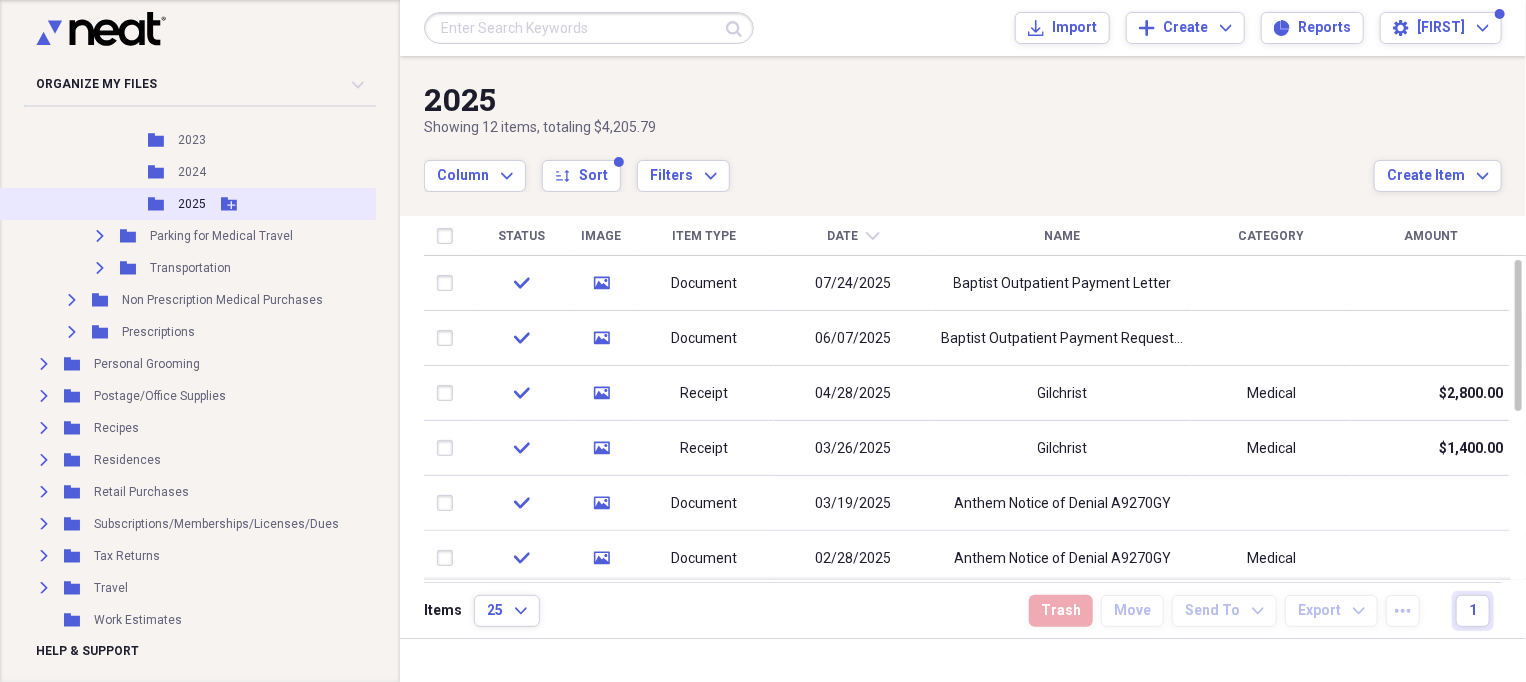 click 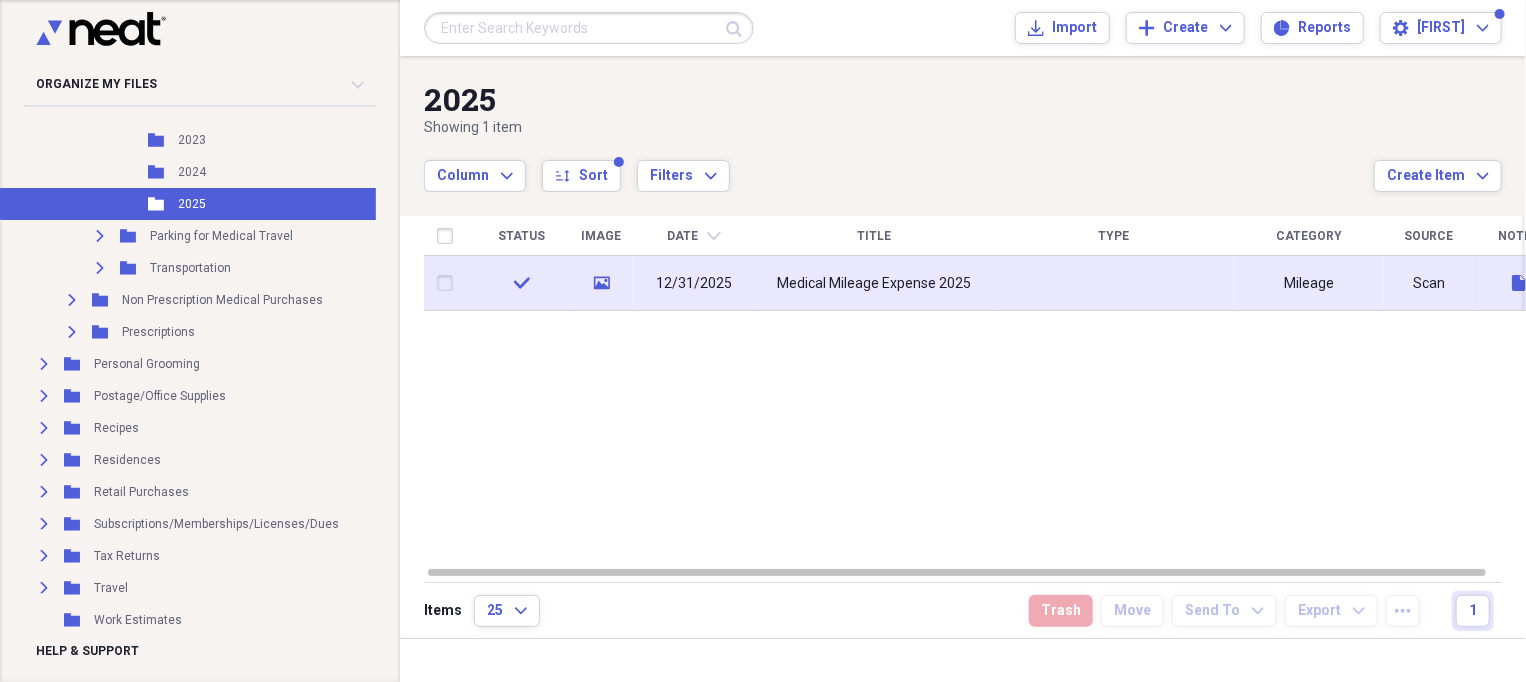 click on "Medical Mileage Expense 2025" at bounding box center (874, 284) 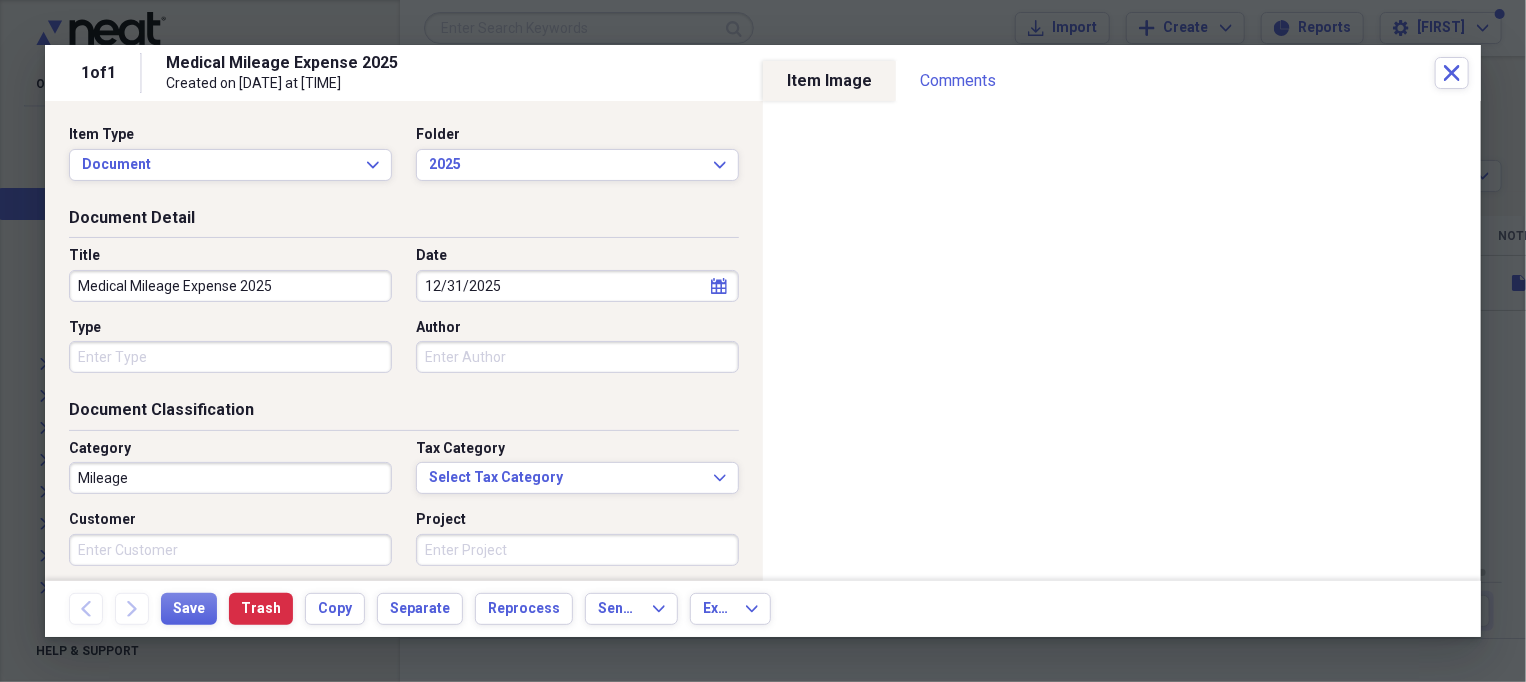 scroll, scrollTop: 254, scrollLeft: 0, axis: vertical 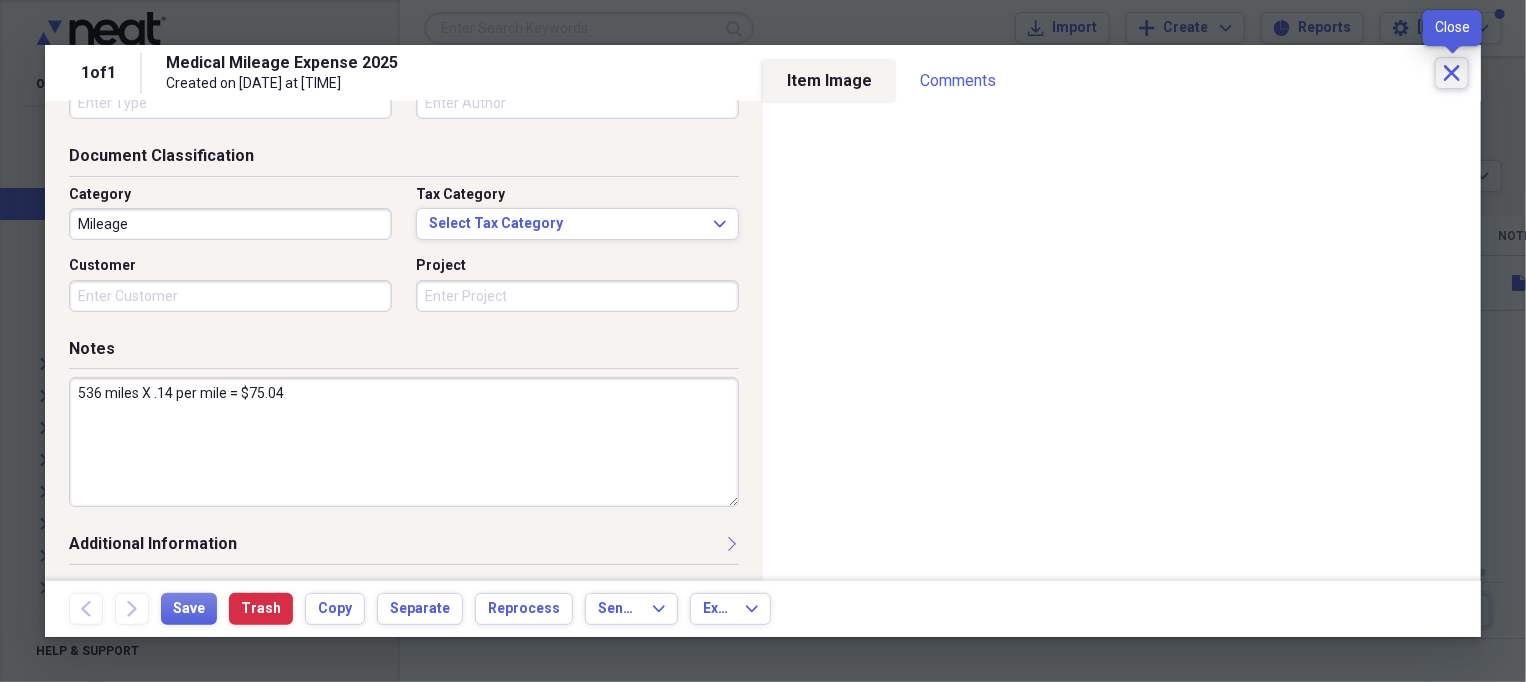 click on "Close" 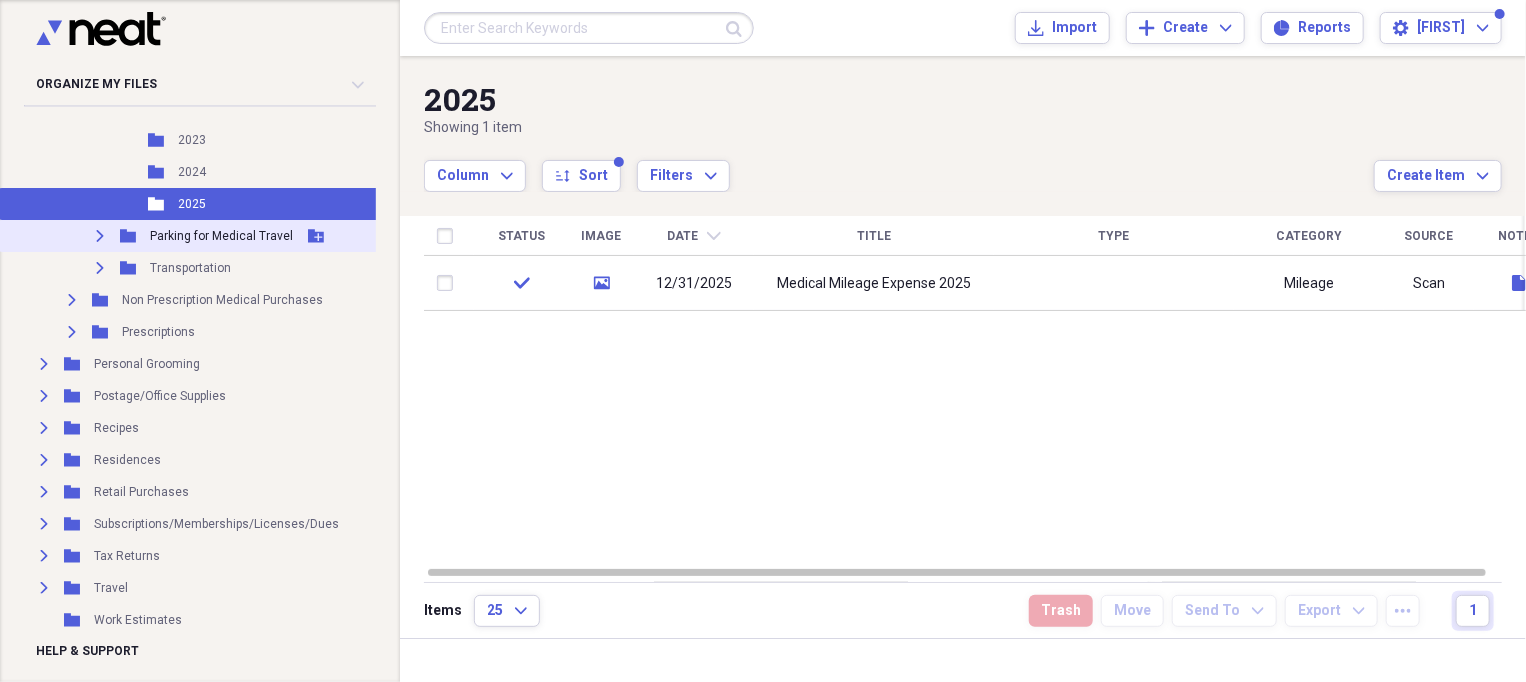 click on "Expand" 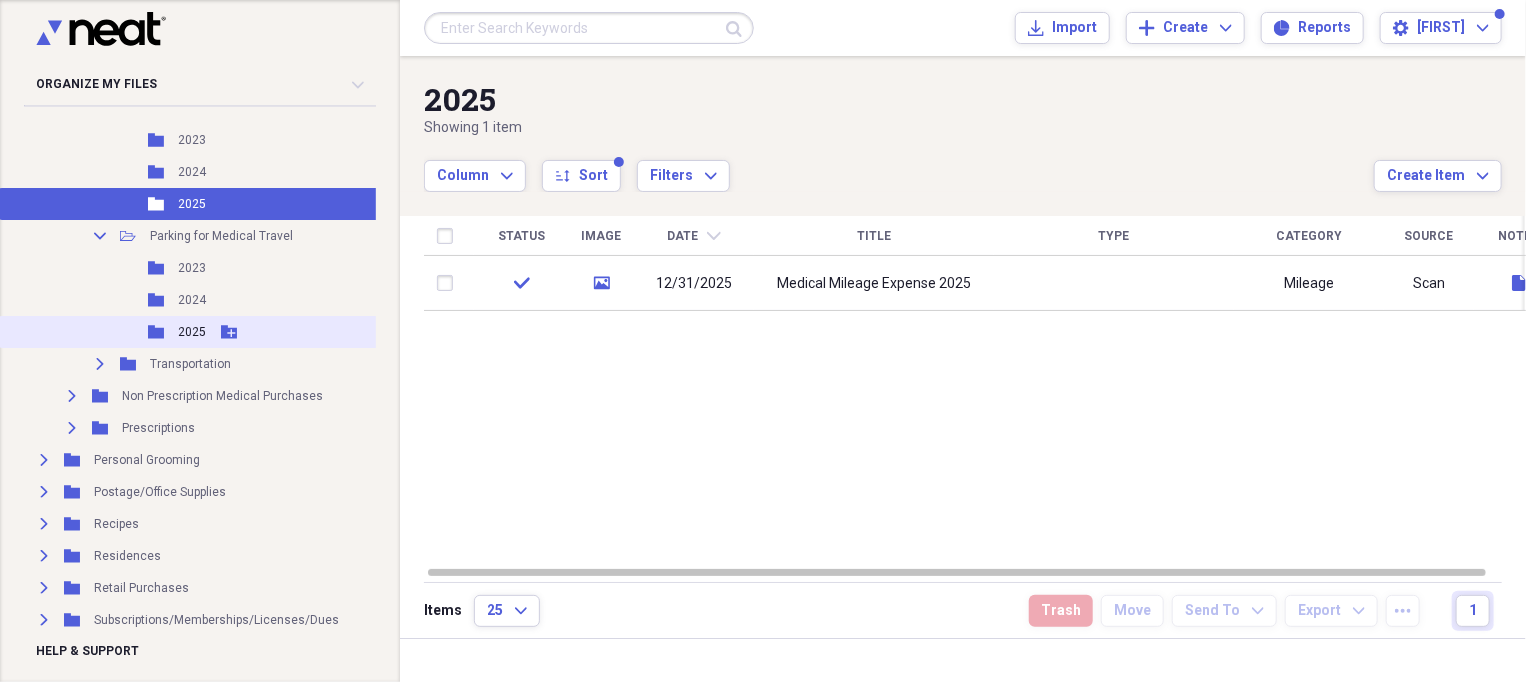 click 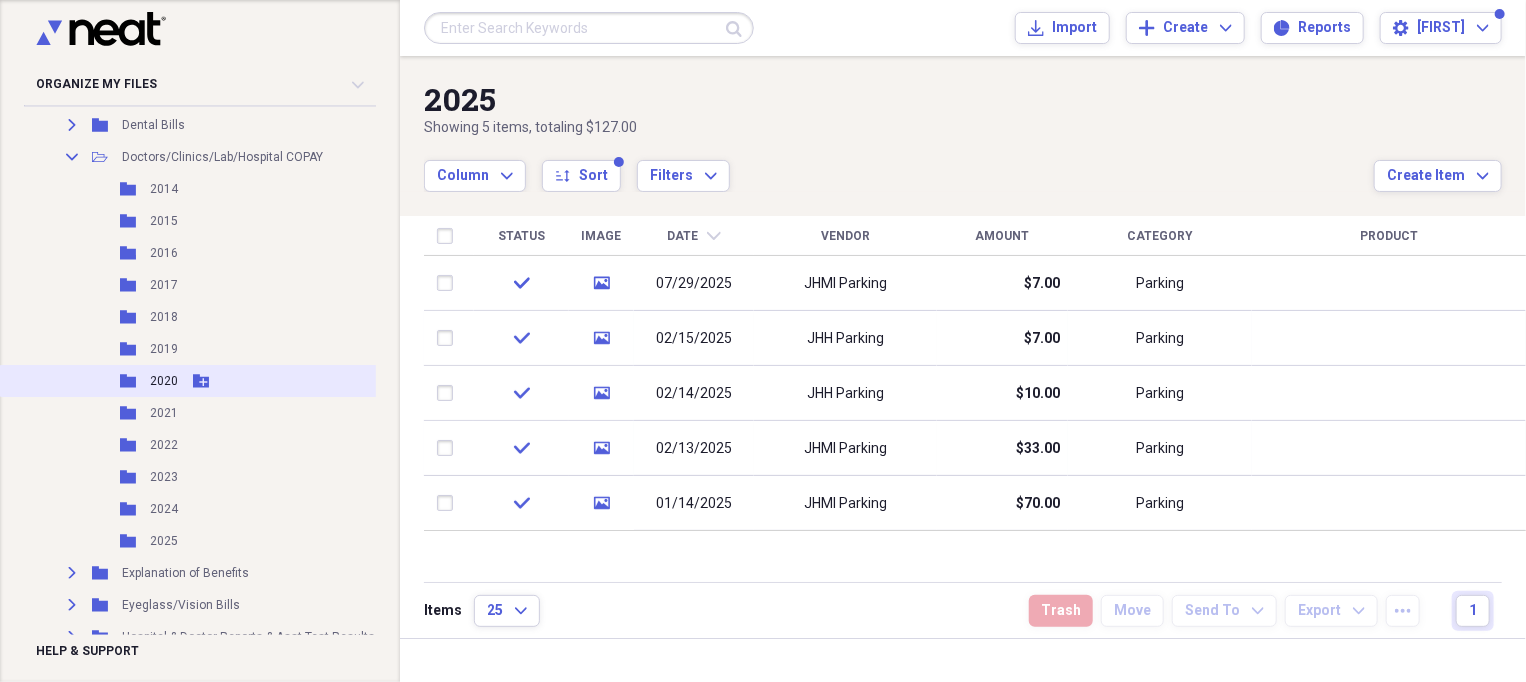 scroll, scrollTop: 300, scrollLeft: 0, axis: vertical 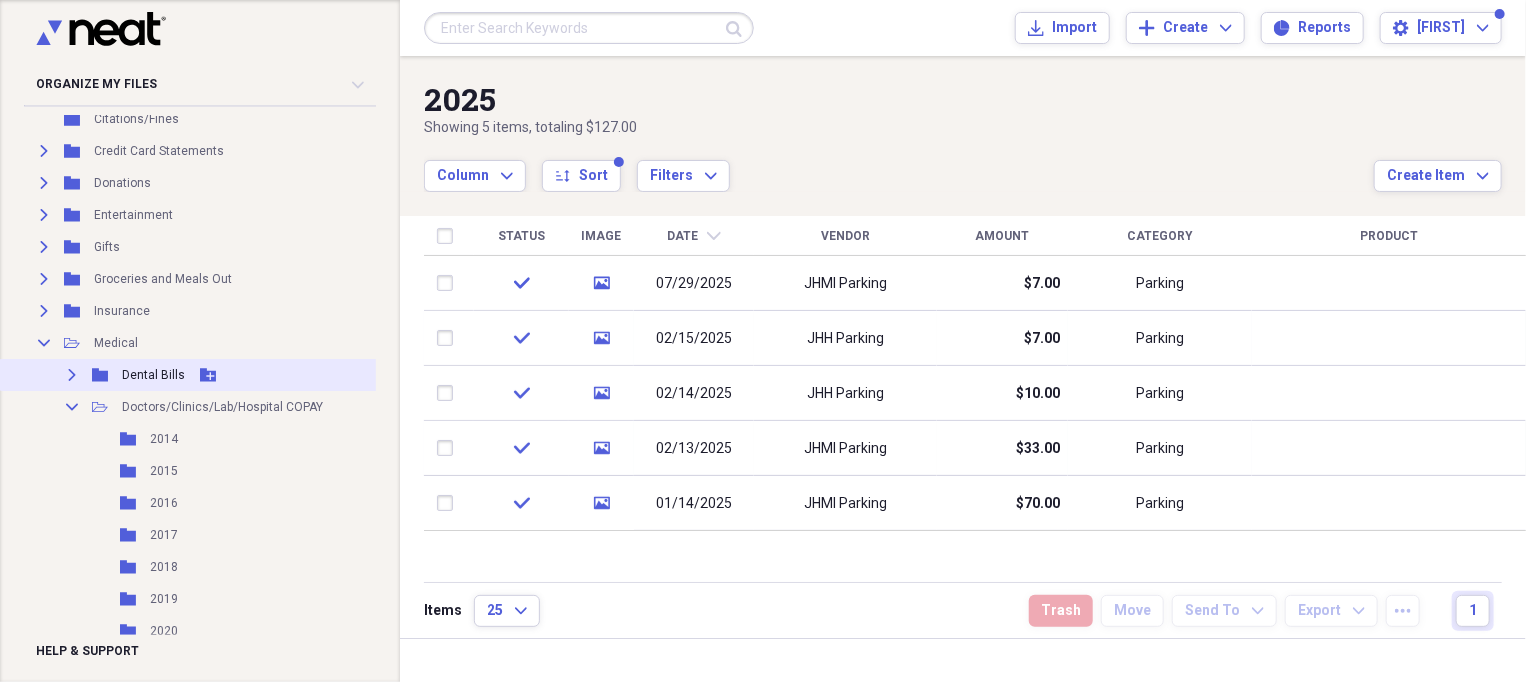click on "Expand" at bounding box center (72, 375) 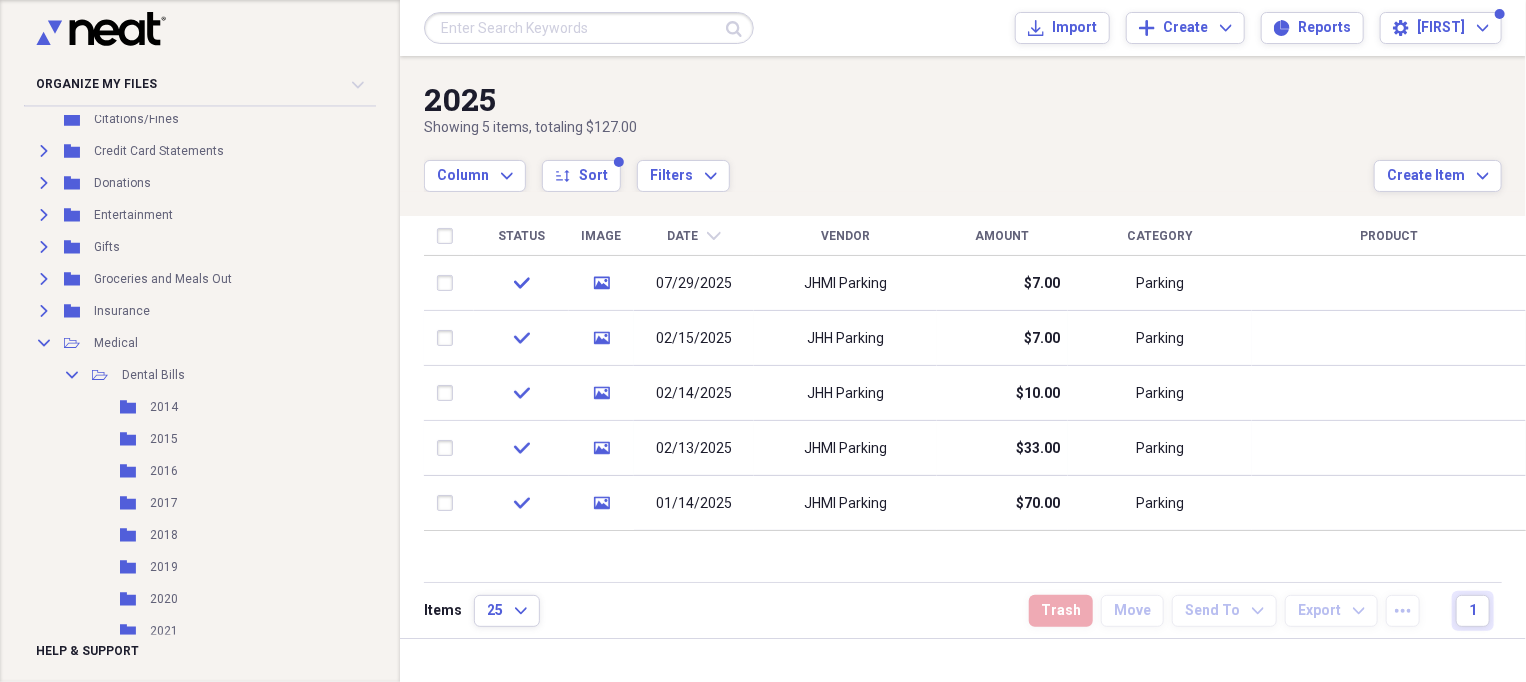 scroll, scrollTop: 550, scrollLeft: 0, axis: vertical 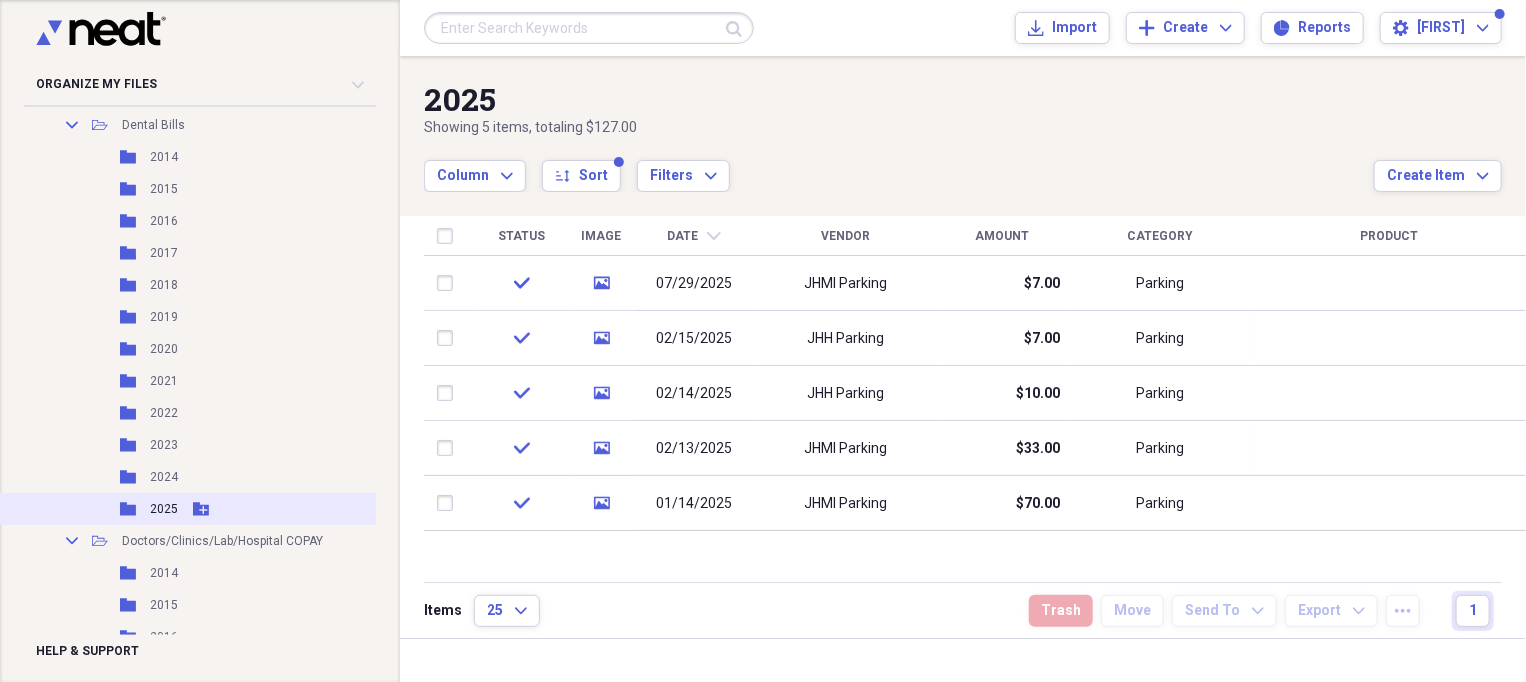 click on "2025" at bounding box center (164, 509) 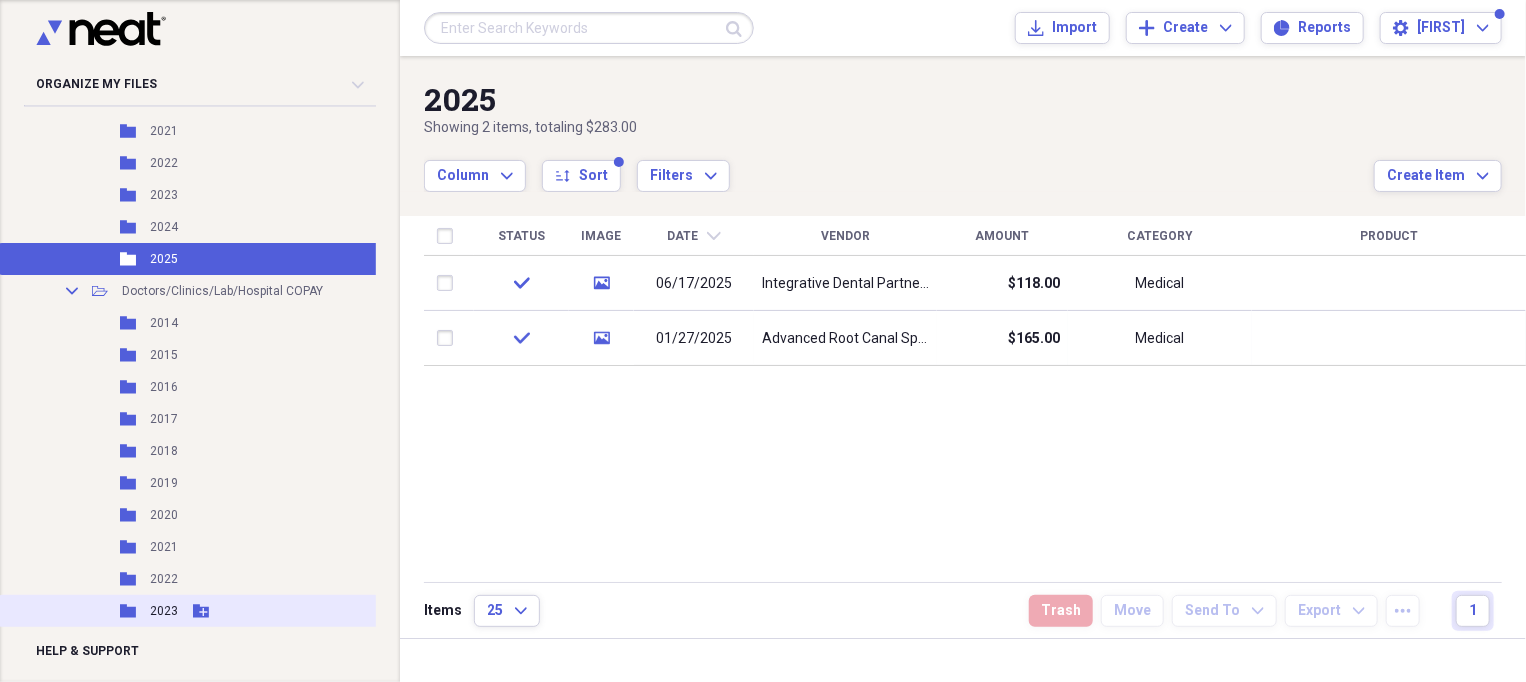 scroll, scrollTop: 1050, scrollLeft: 0, axis: vertical 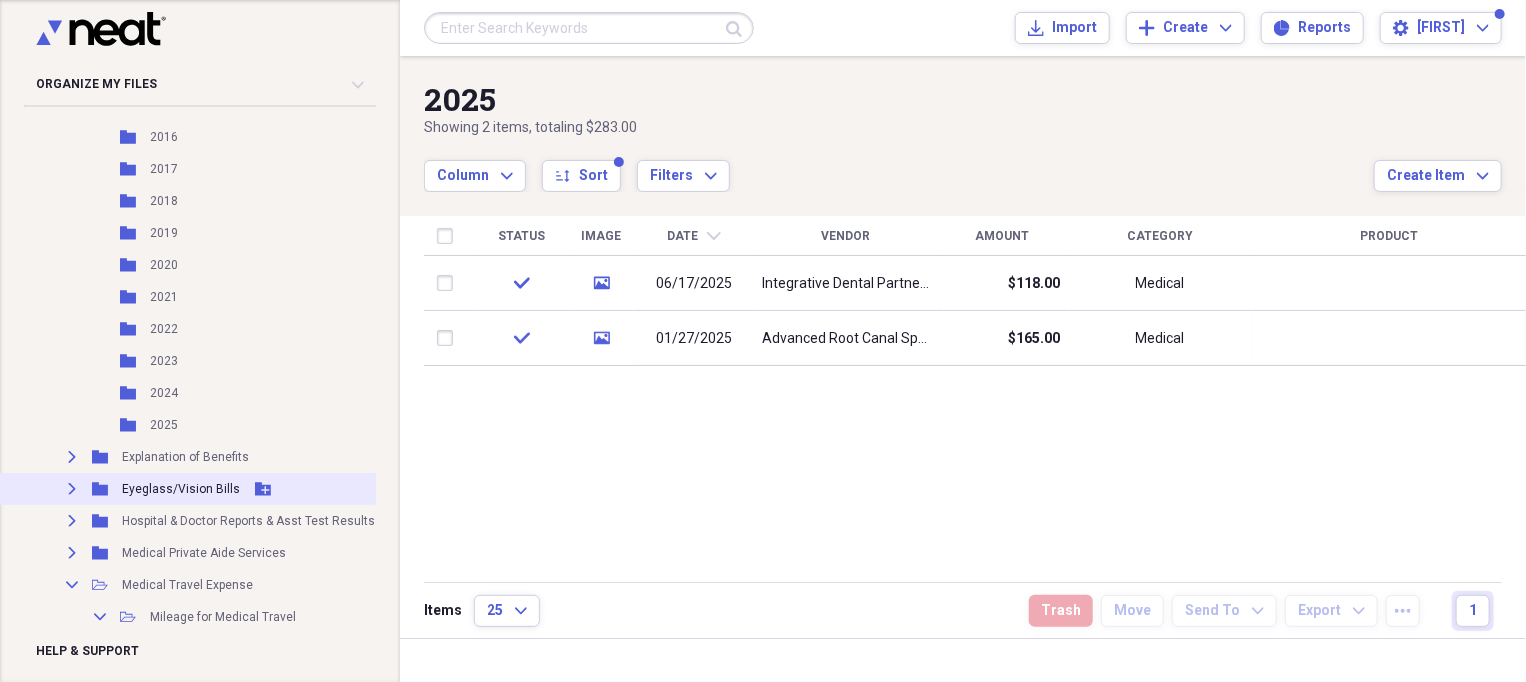 click 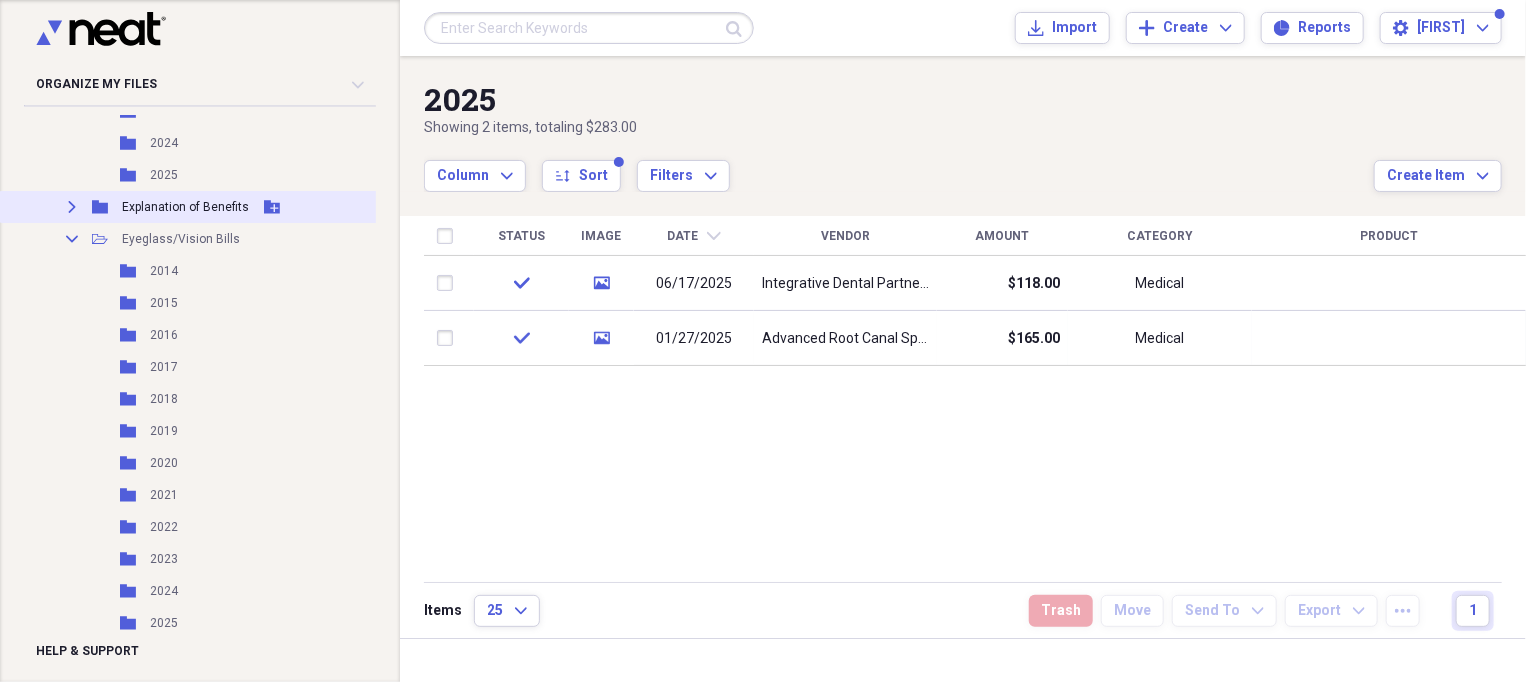 scroll, scrollTop: 1424, scrollLeft: 0, axis: vertical 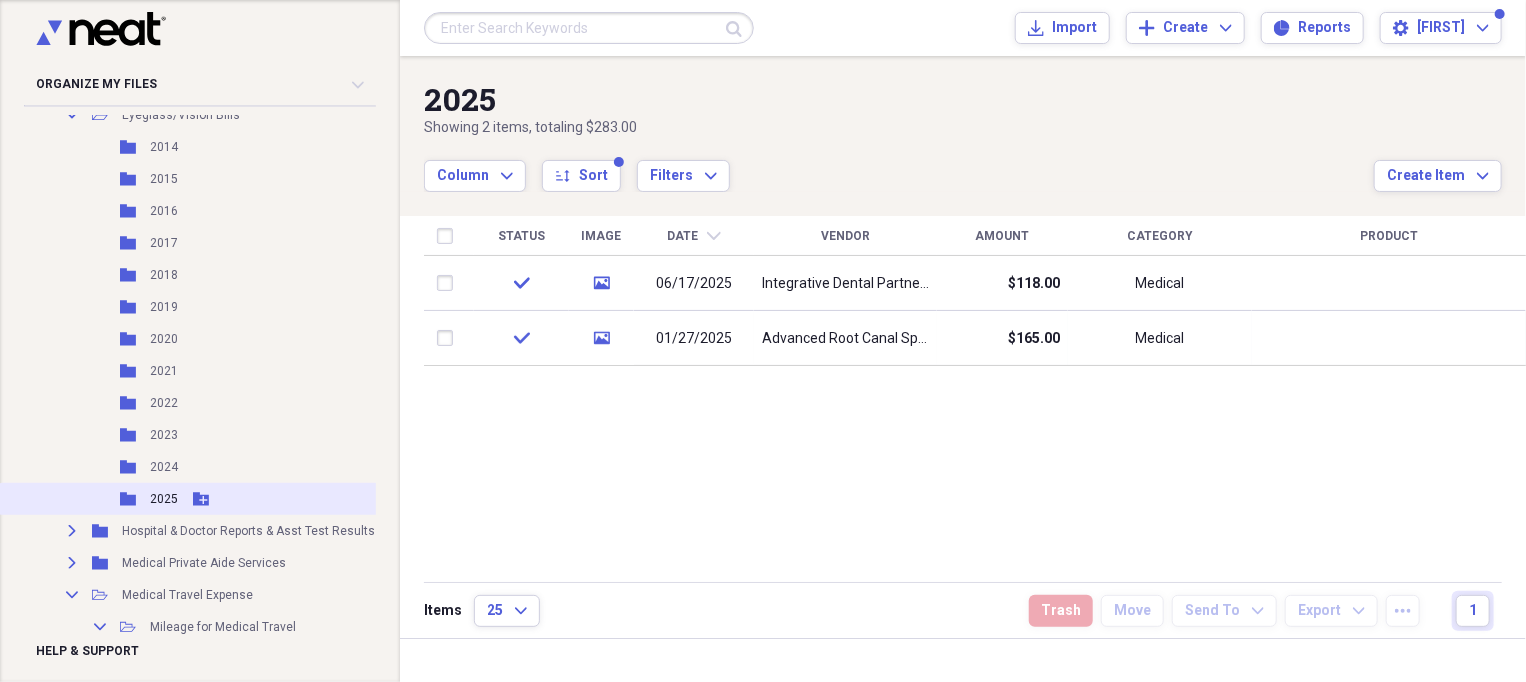 click 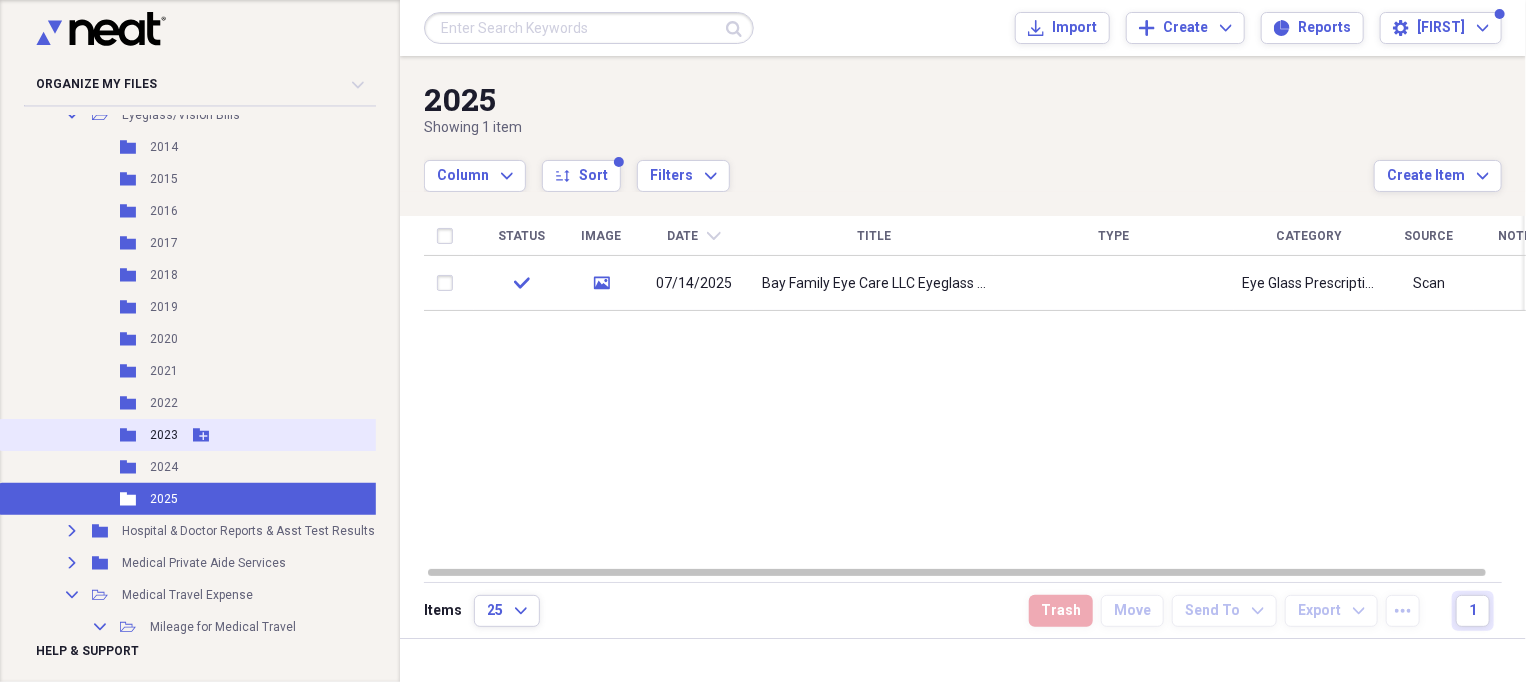 scroll, scrollTop: 1800, scrollLeft: 0, axis: vertical 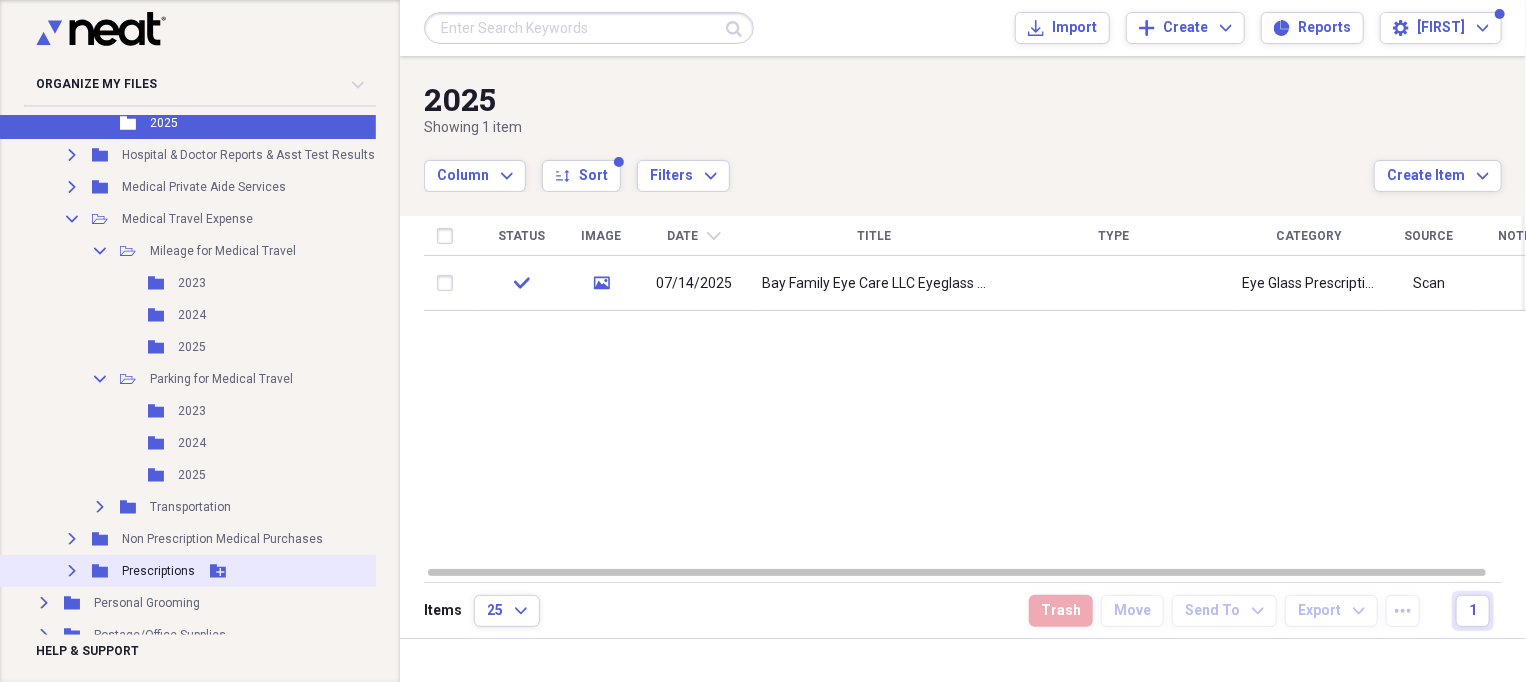 click on "Expand" 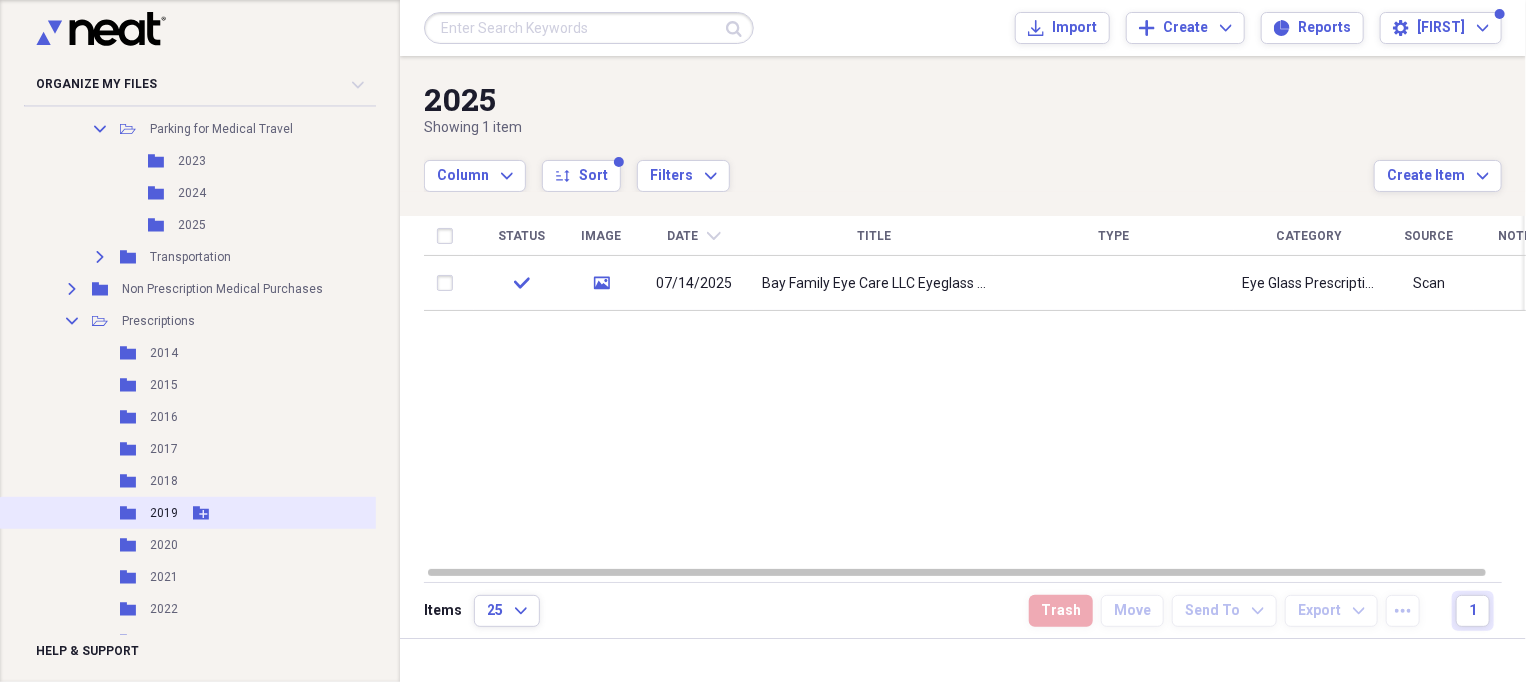 scroll, scrollTop: 2175, scrollLeft: 0, axis: vertical 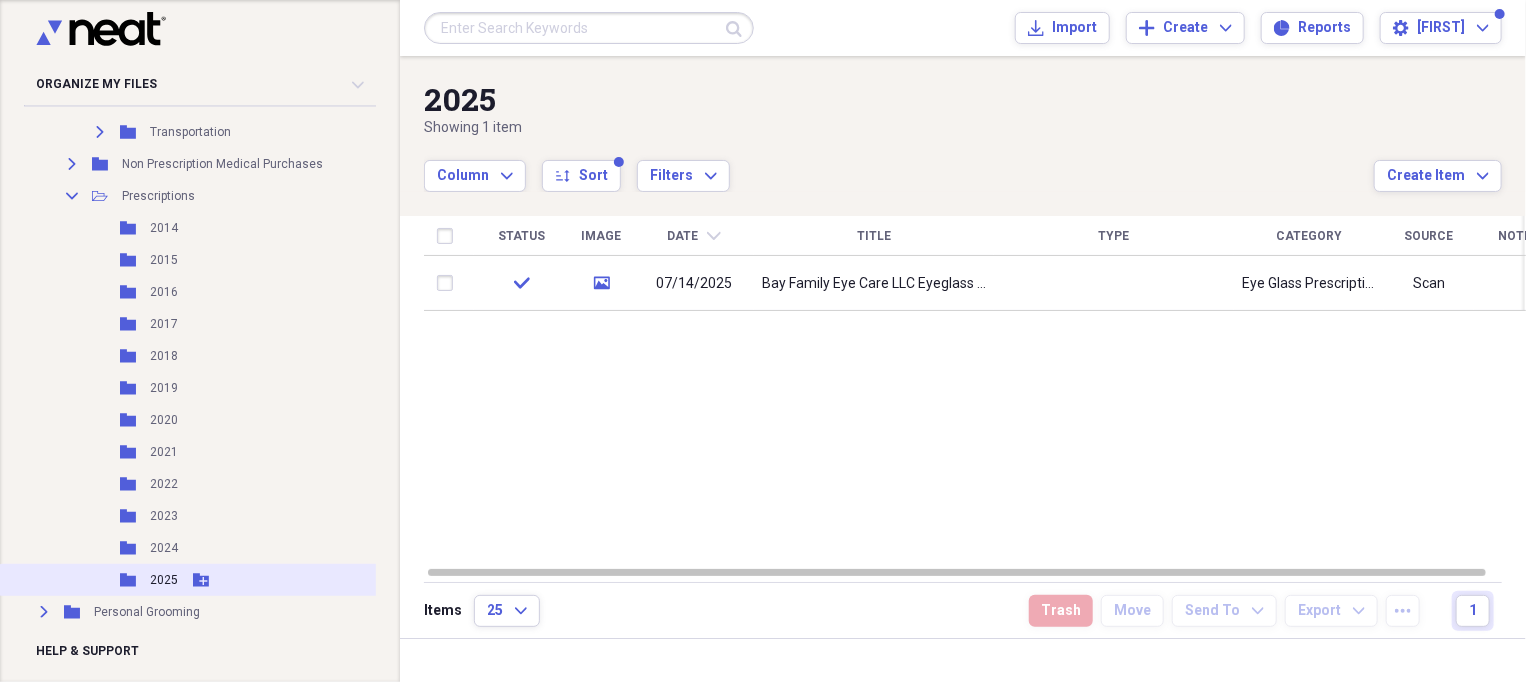 click on "2025" at bounding box center (164, 580) 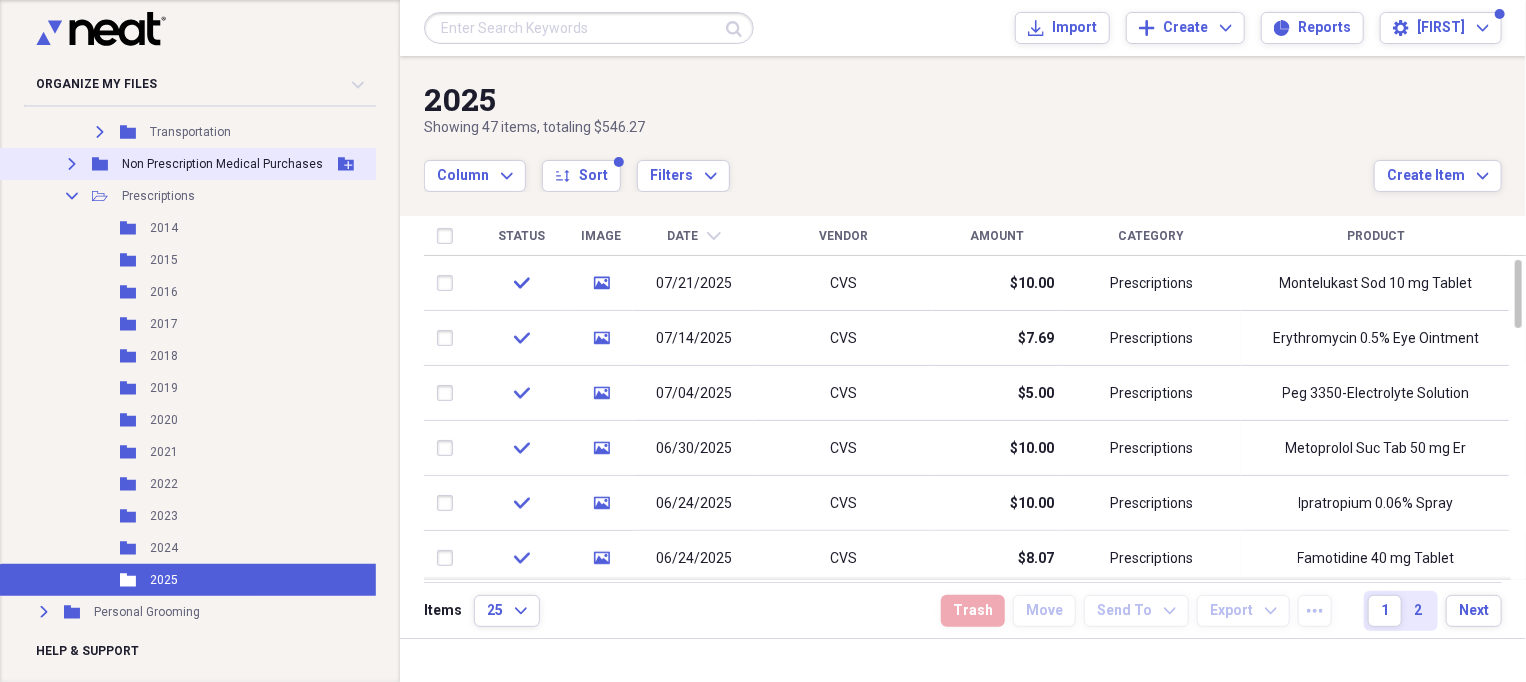 click 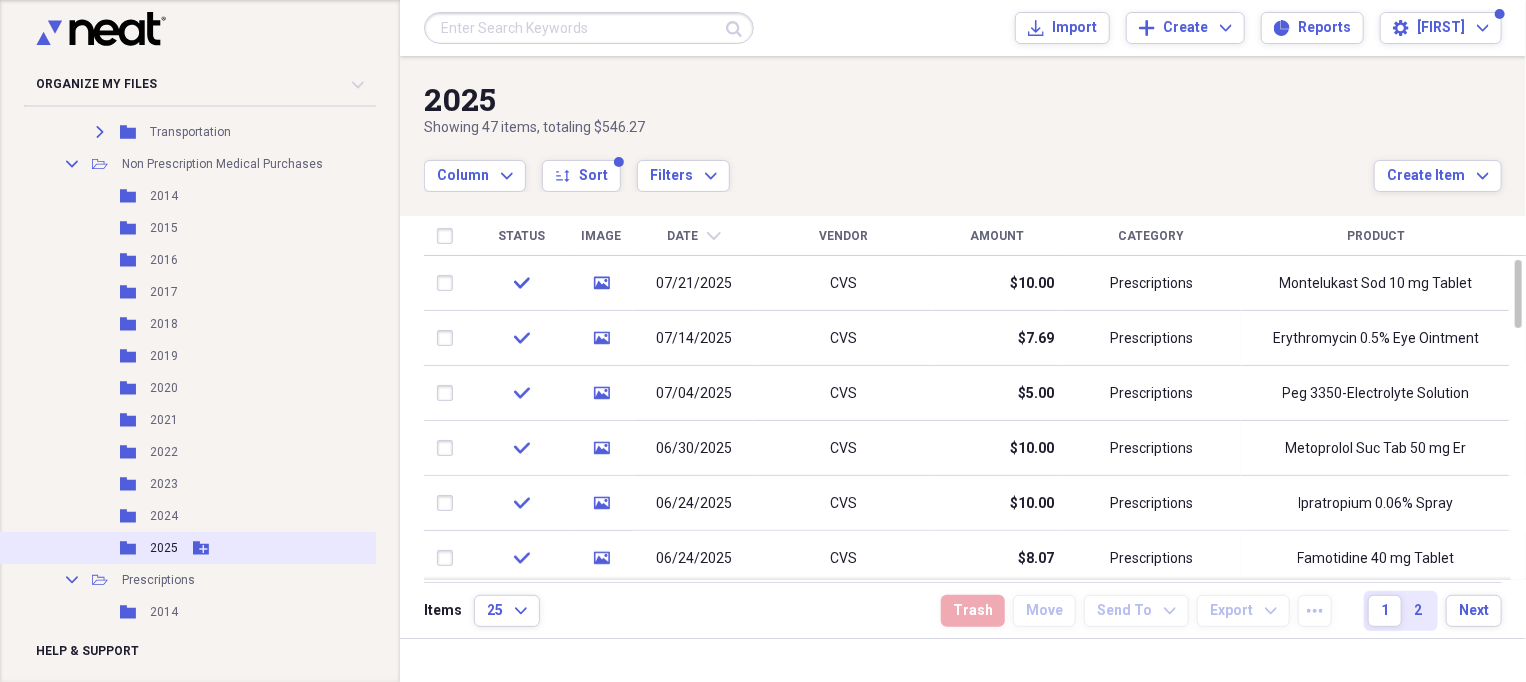 click on "2025" at bounding box center (164, 548) 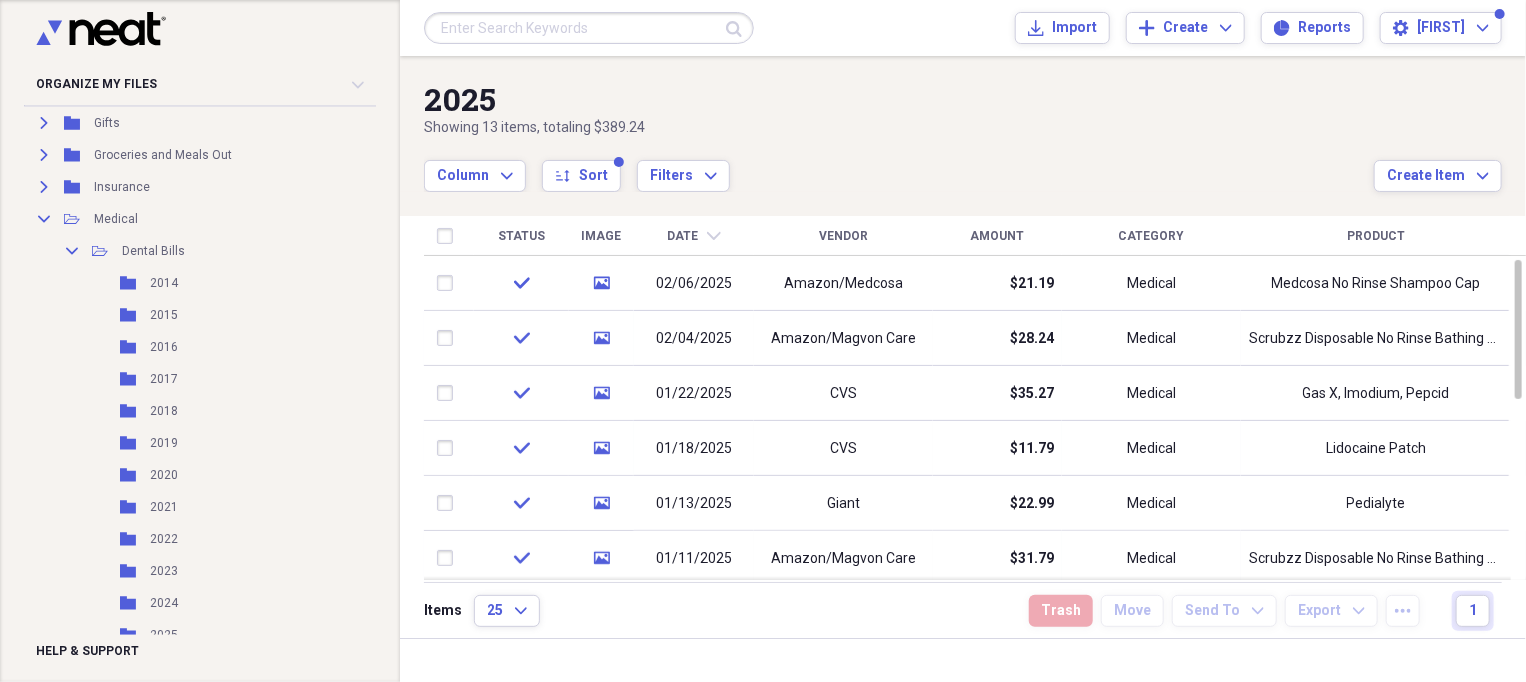 scroll, scrollTop: 50, scrollLeft: 0, axis: vertical 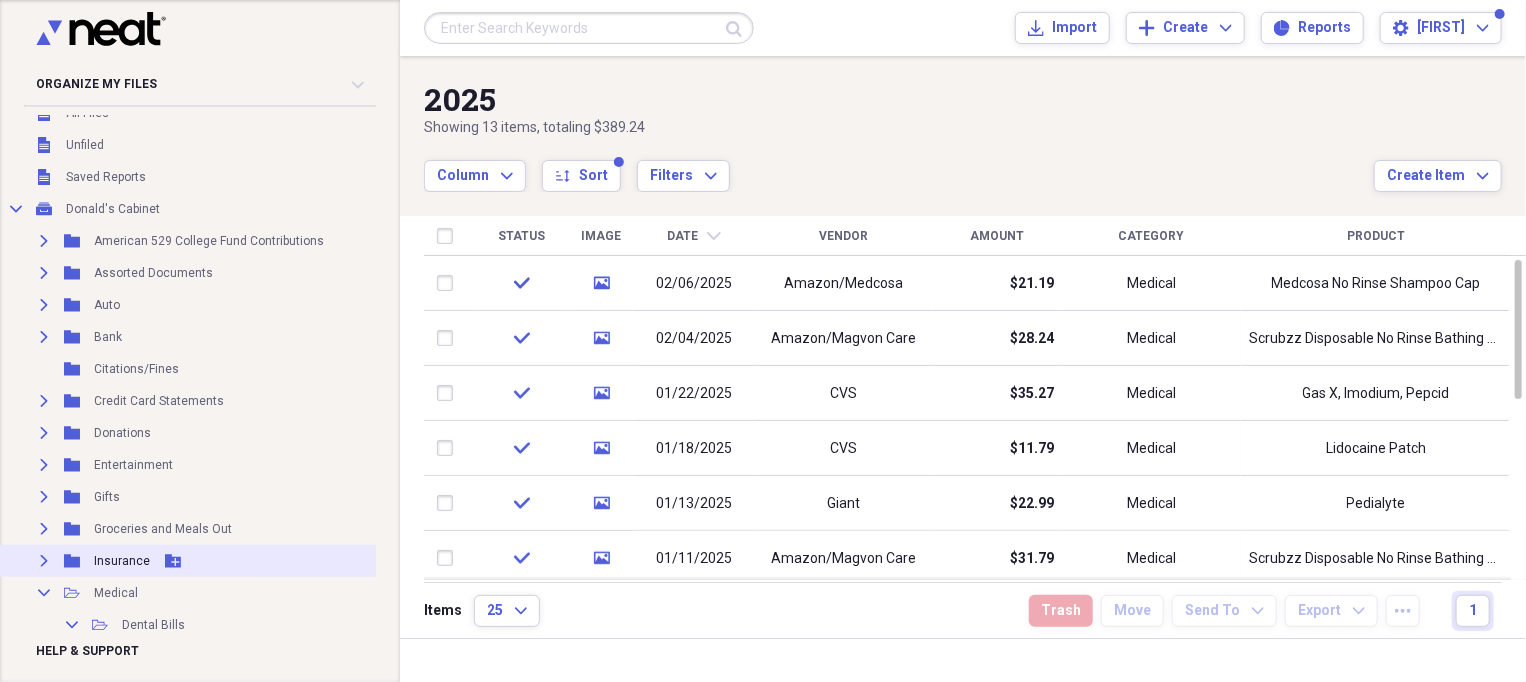 click on "Expand" 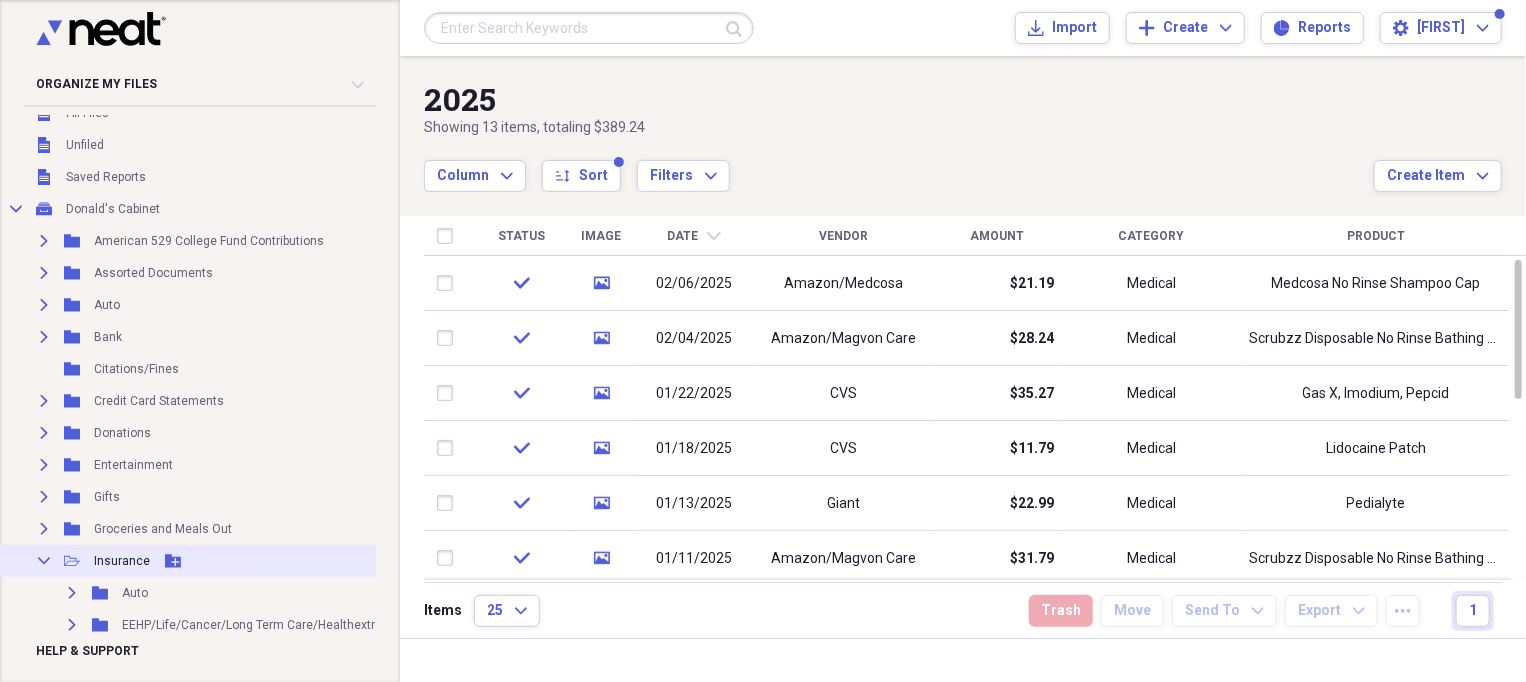scroll, scrollTop: 300, scrollLeft: 0, axis: vertical 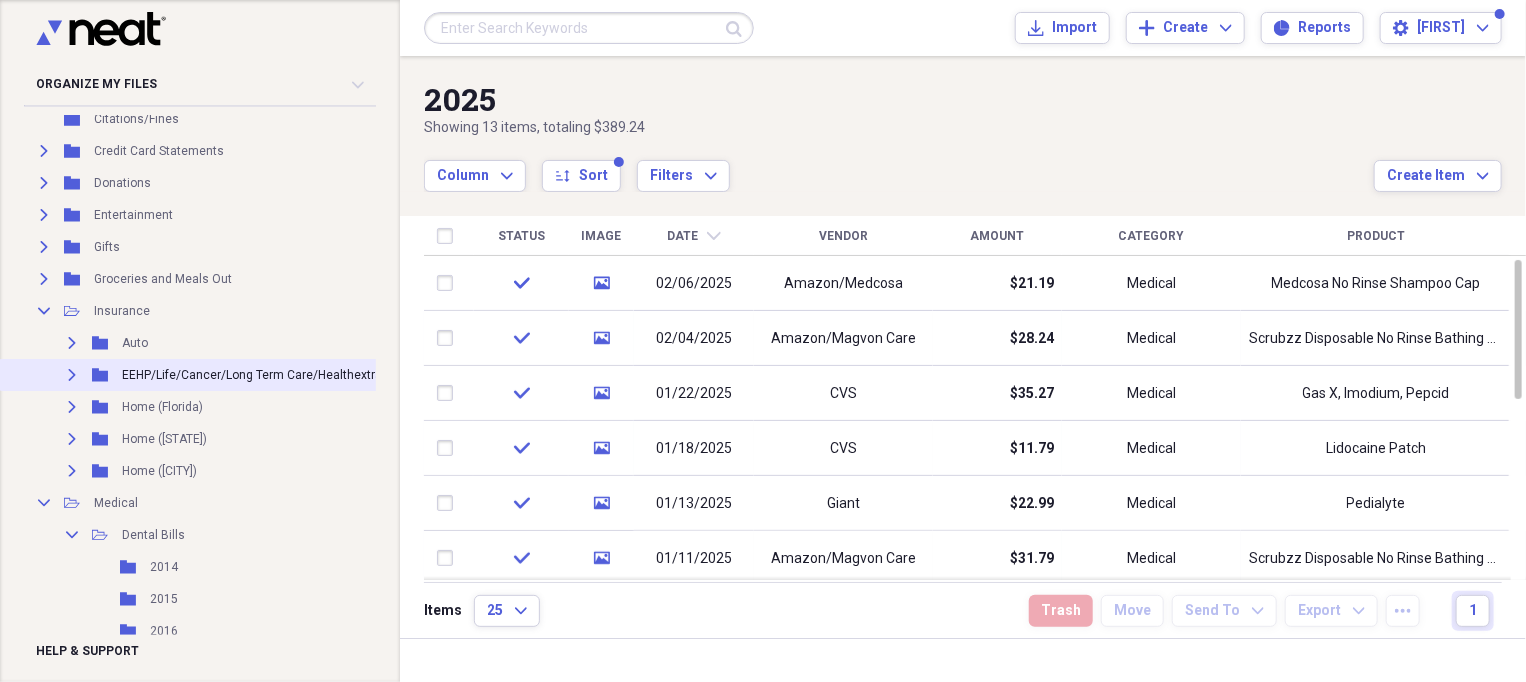 click on "Expand" 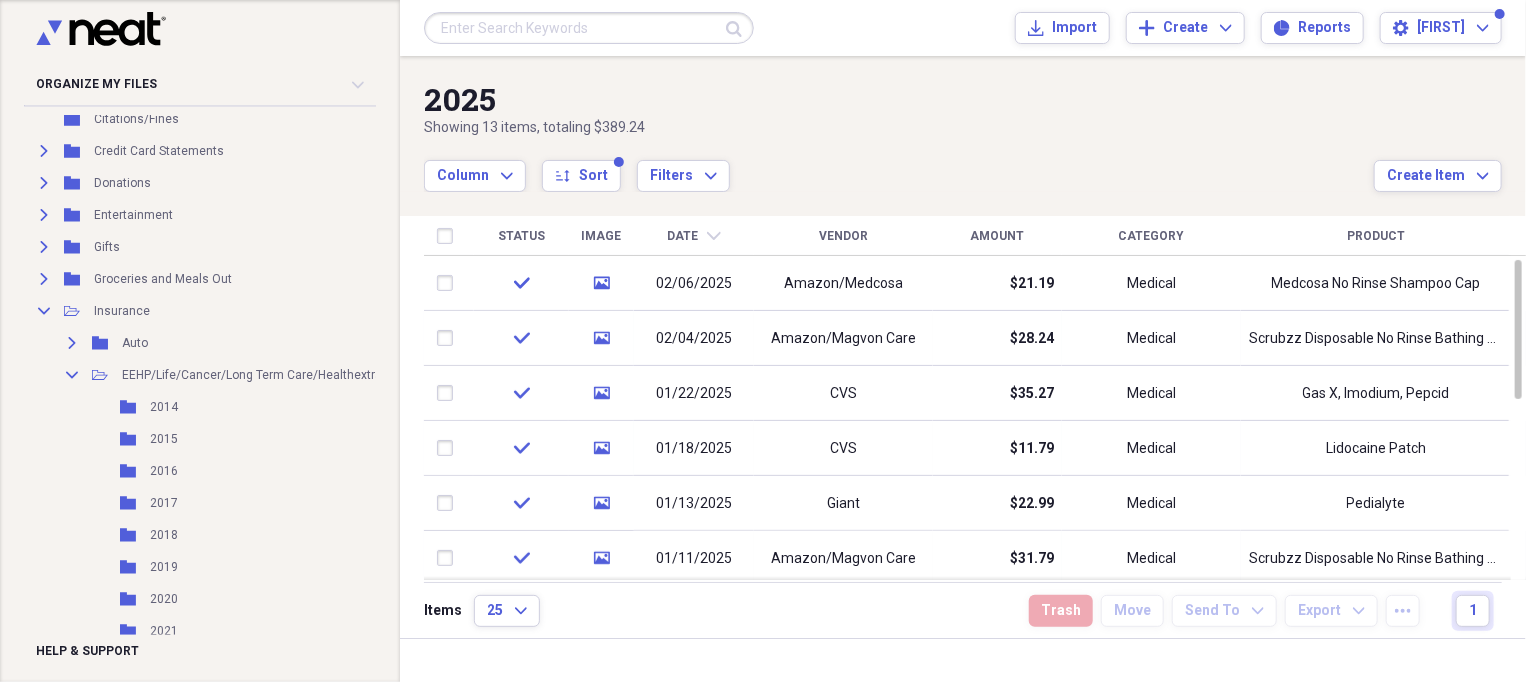 scroll, scrollTop: 550, scrollLeft: 0, axis: vertical 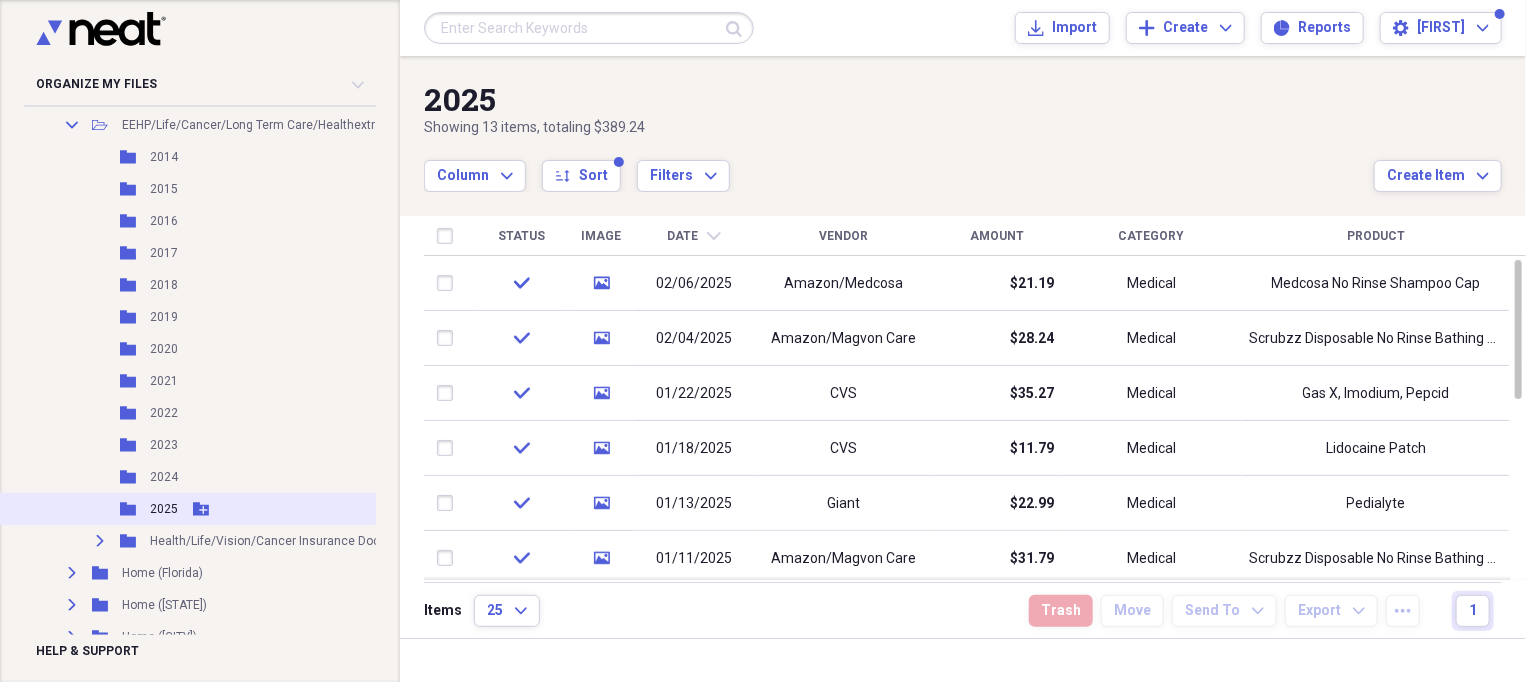 click on "2025" at bounding box center (164, 509) 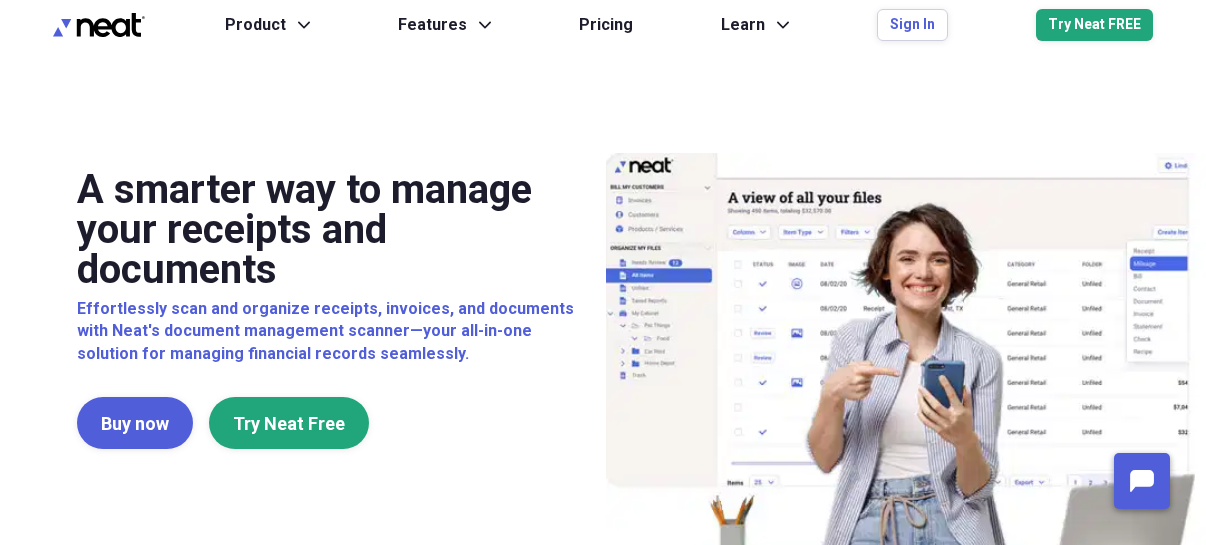 scroll, scrollTop: 0, scrollLeft: 0, axis: both 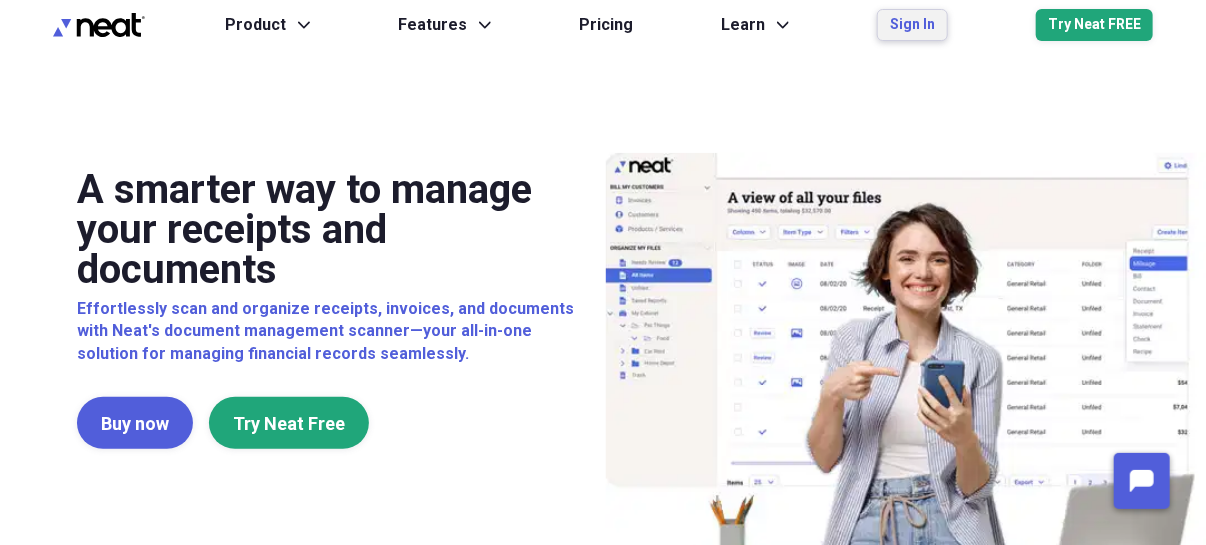 click on "Sign In" at bounding box center (912, 25) 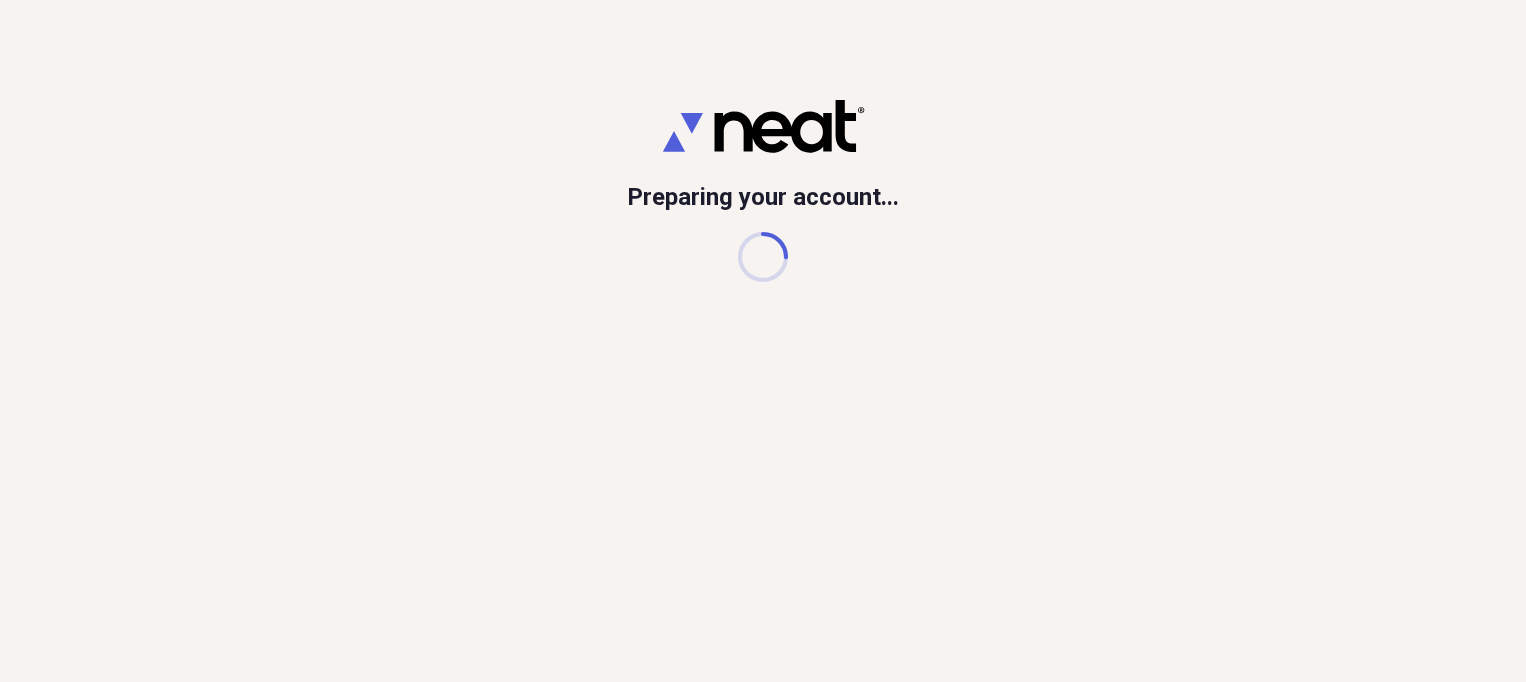 scroll, scrollTop: 0, scrollLeft: 0, axis: both 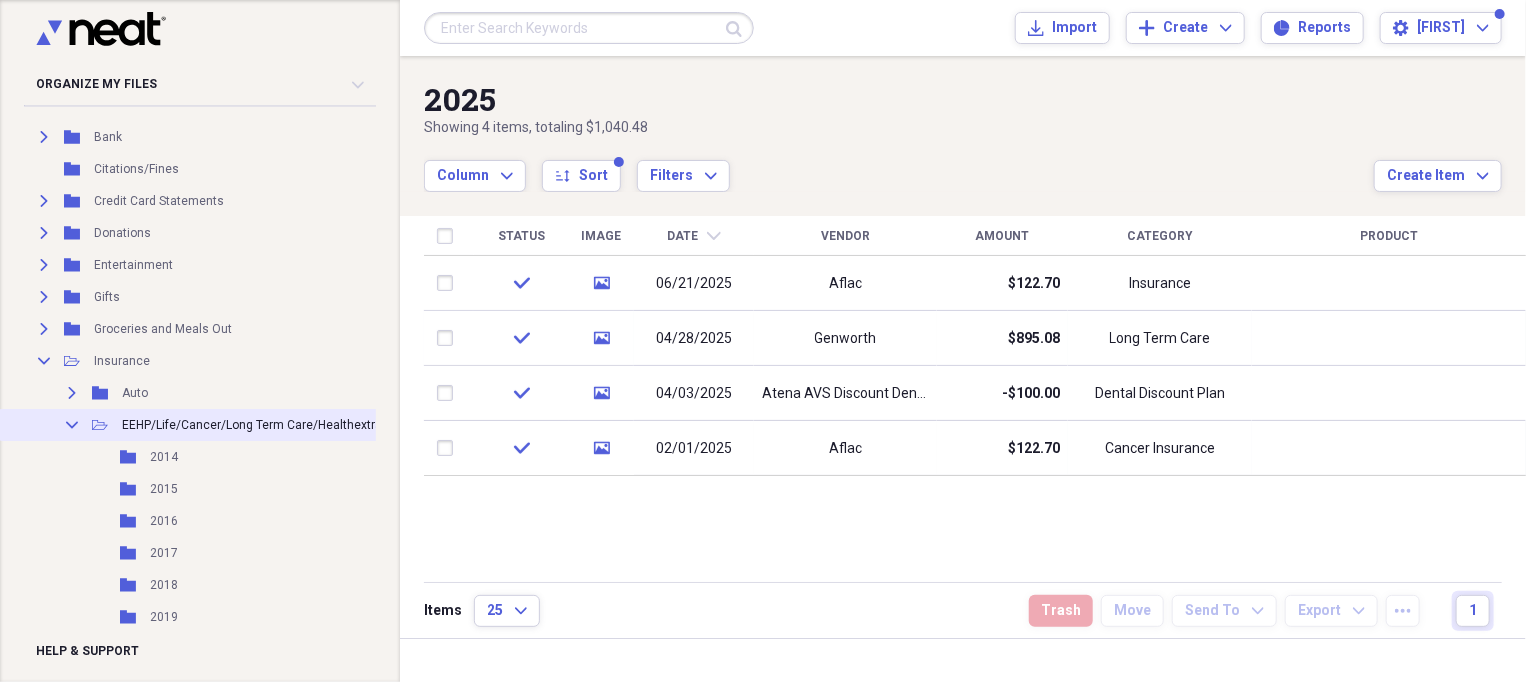 click on "Collapse" at bounding box center (72, 425) 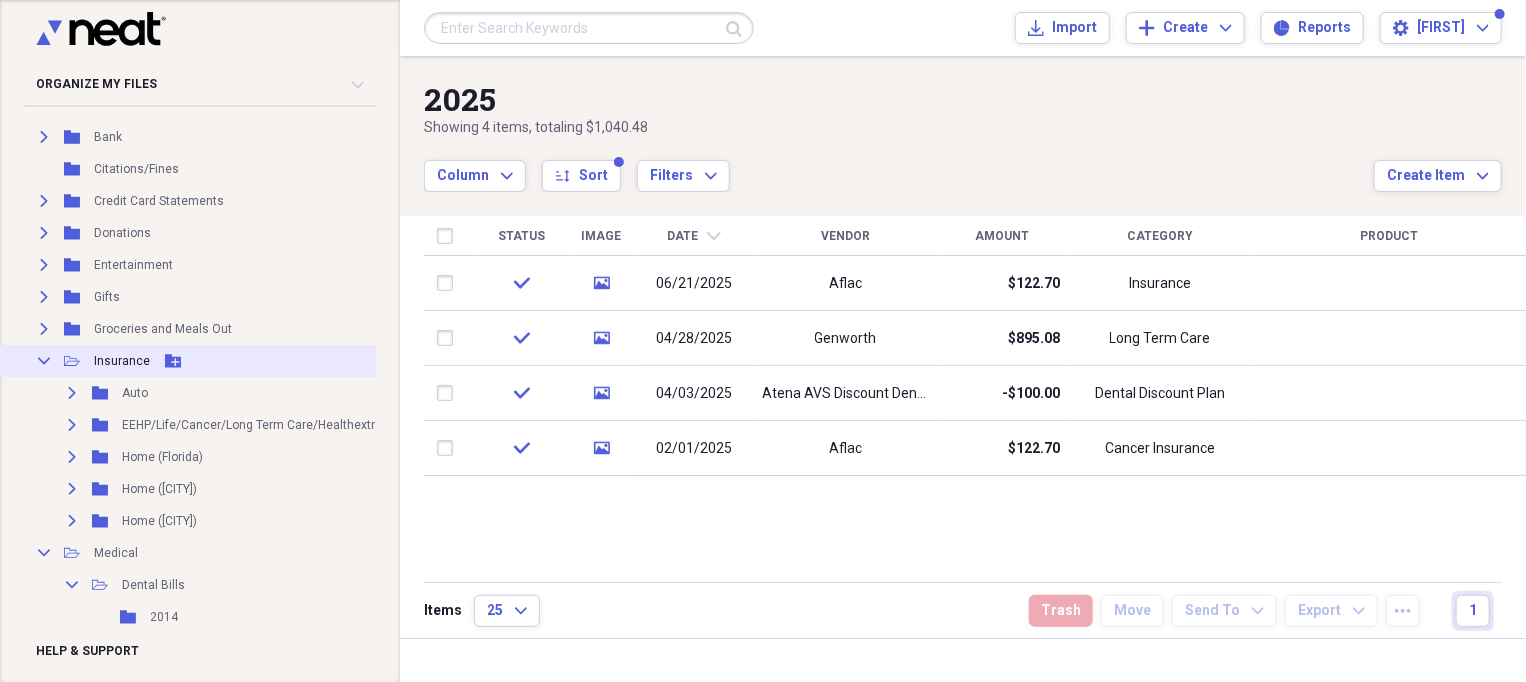click 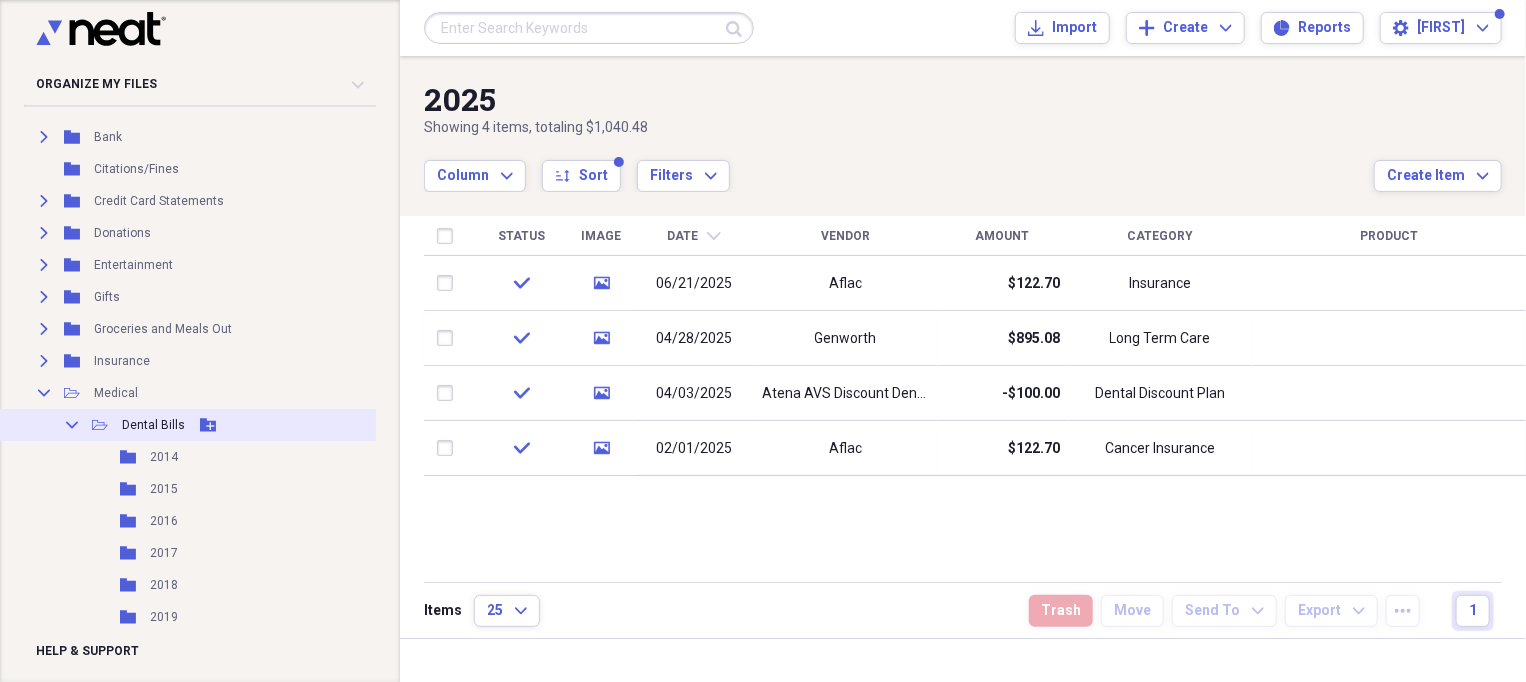 click 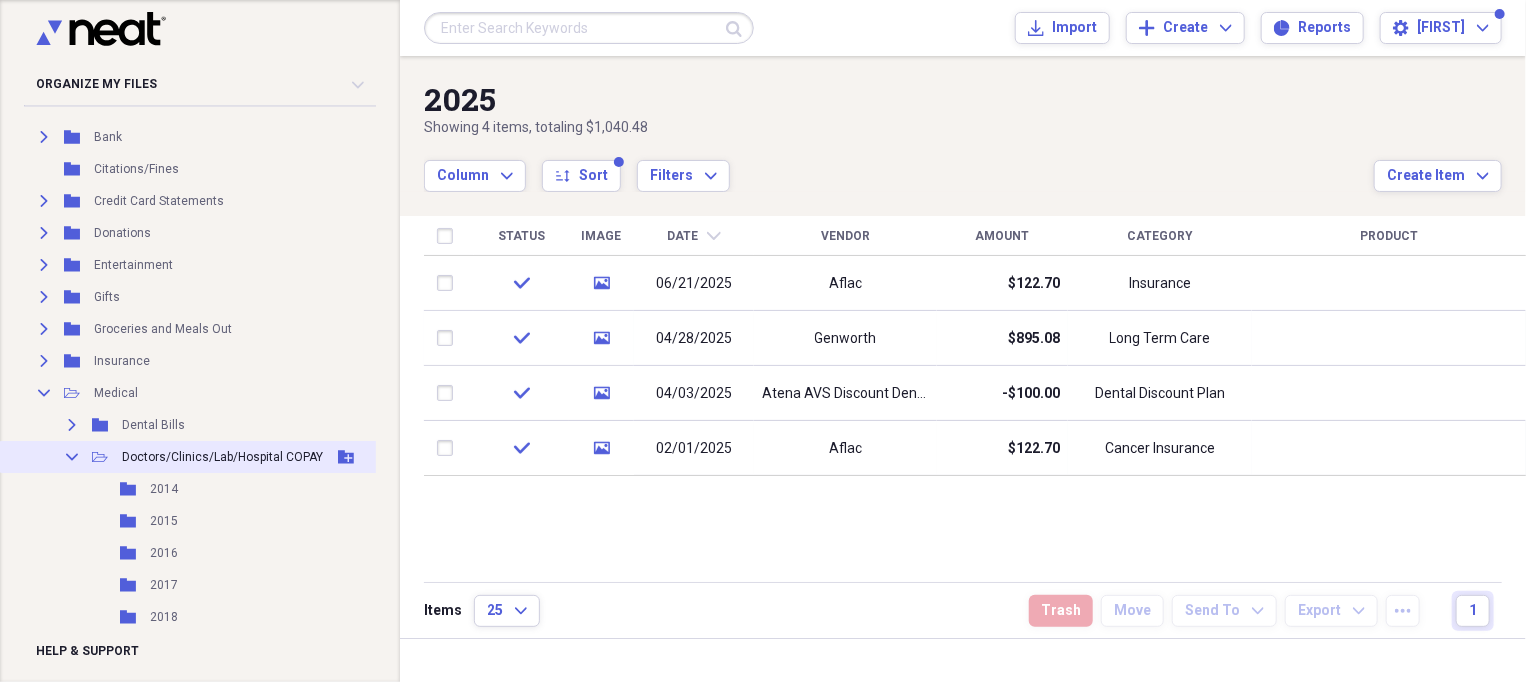 click on "Collapse" 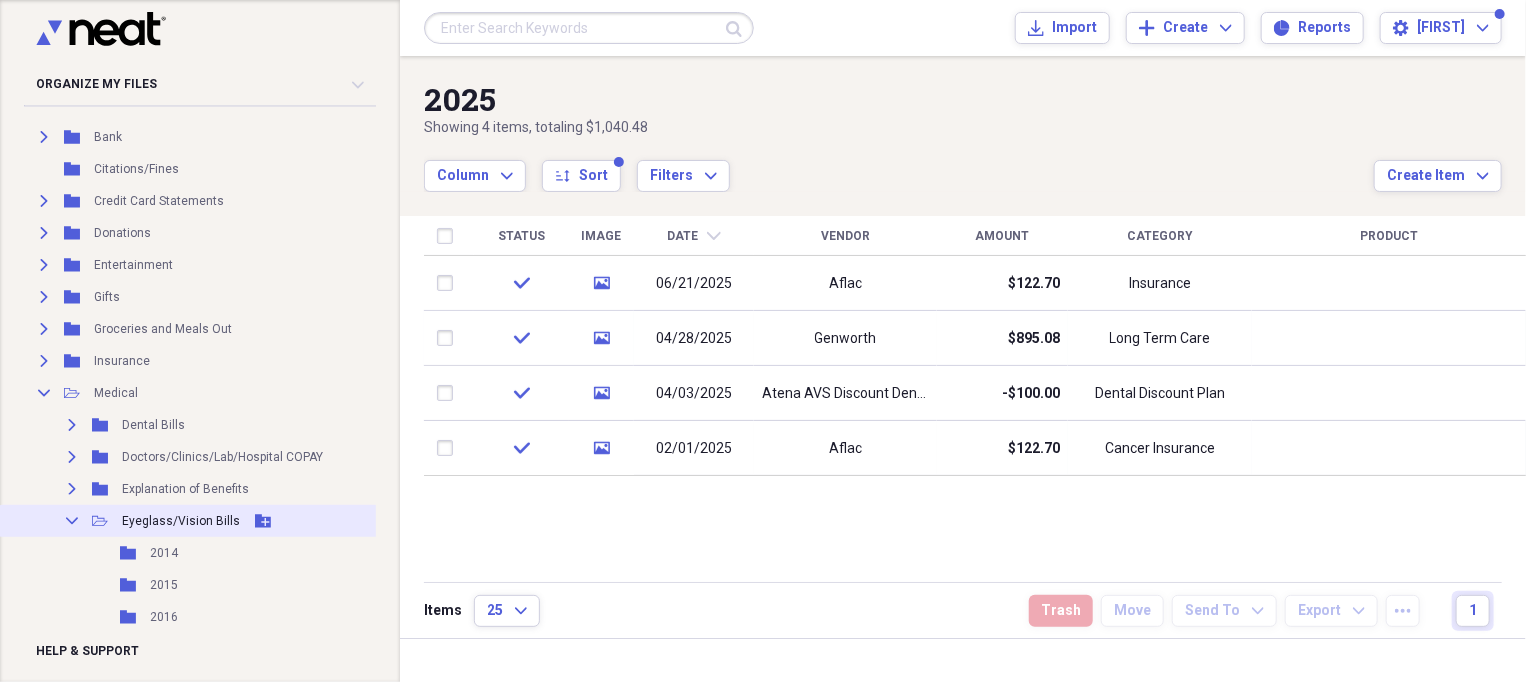 click on "Collapse" 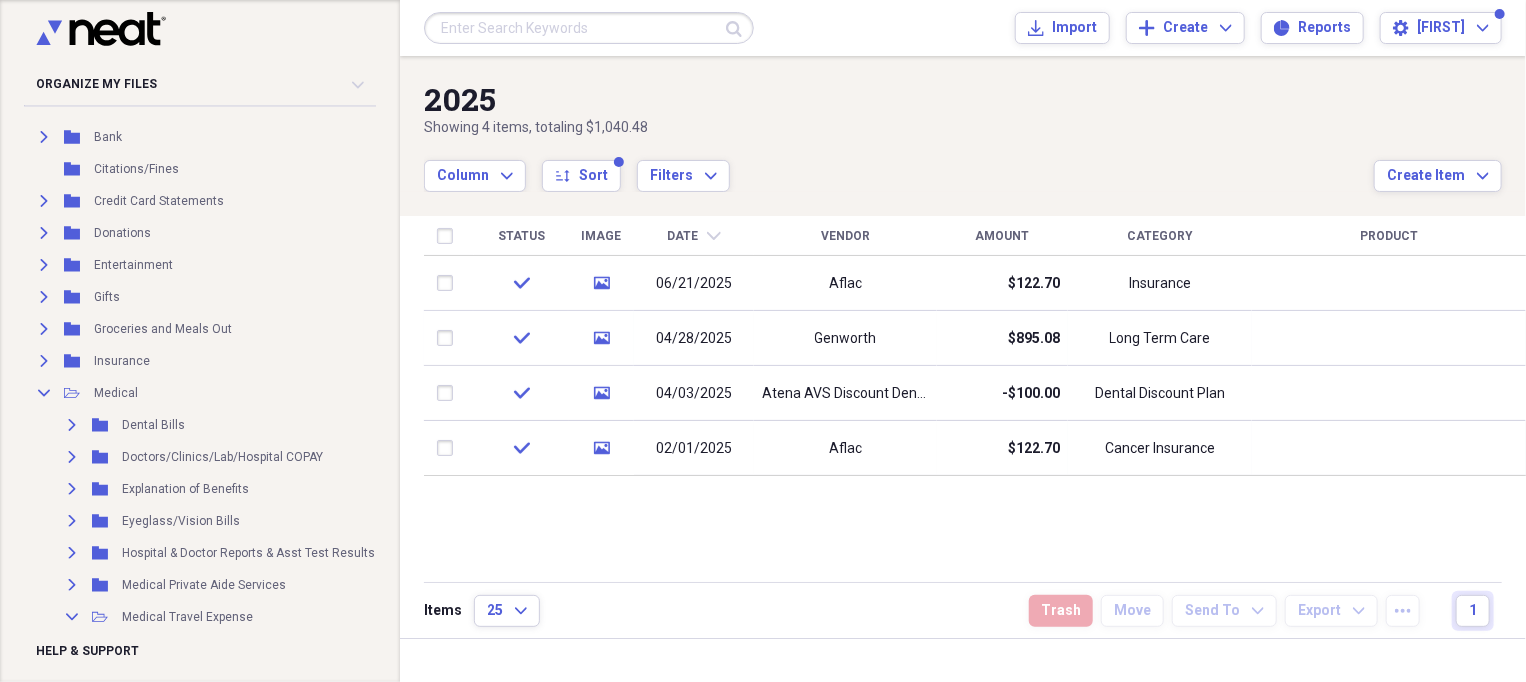 scroll, scrollTop: 500, scrollLeft: 0, axis: vertical 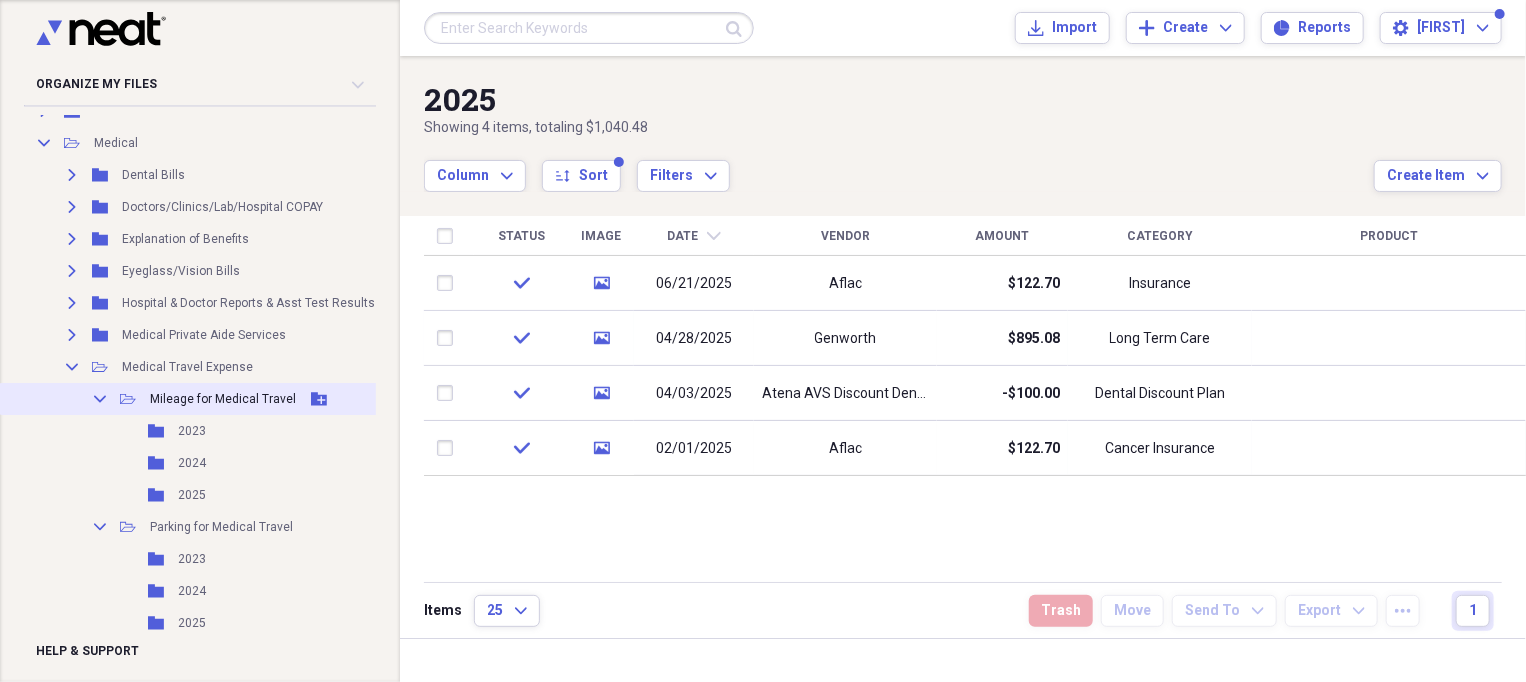 click on "Collapse Open Folder Mileage for Medical Travel Add Folder" at bounding box center [218, 399] 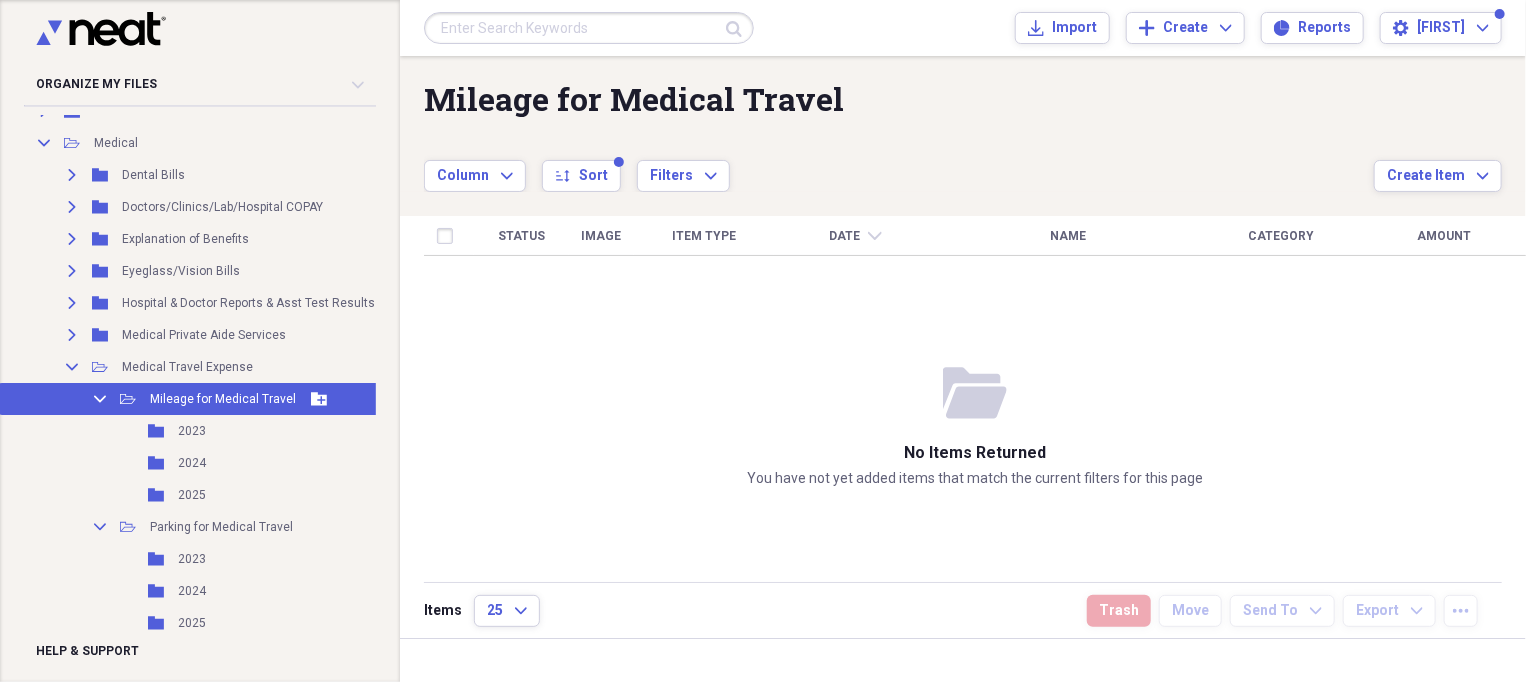 click on "Collapse" at bounding box center [100, 399] 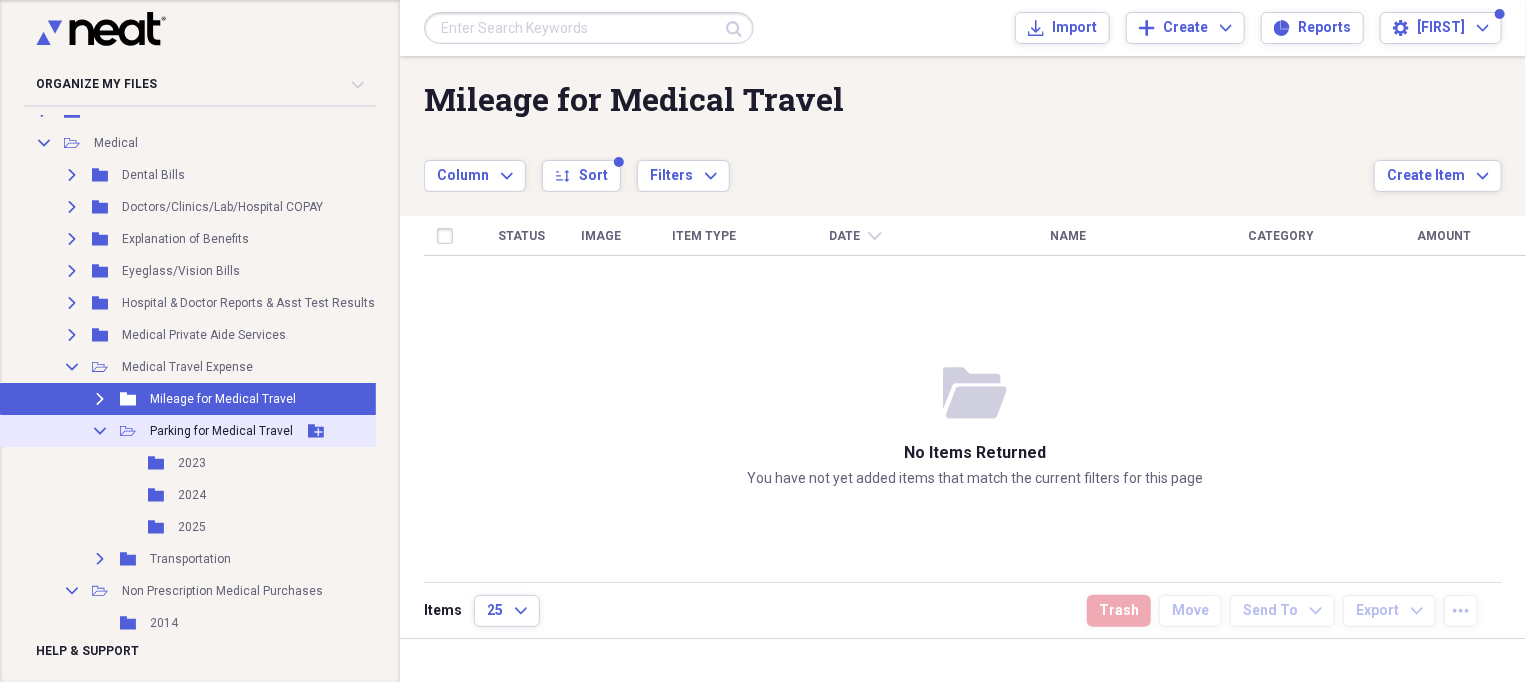 click on "Collapse" 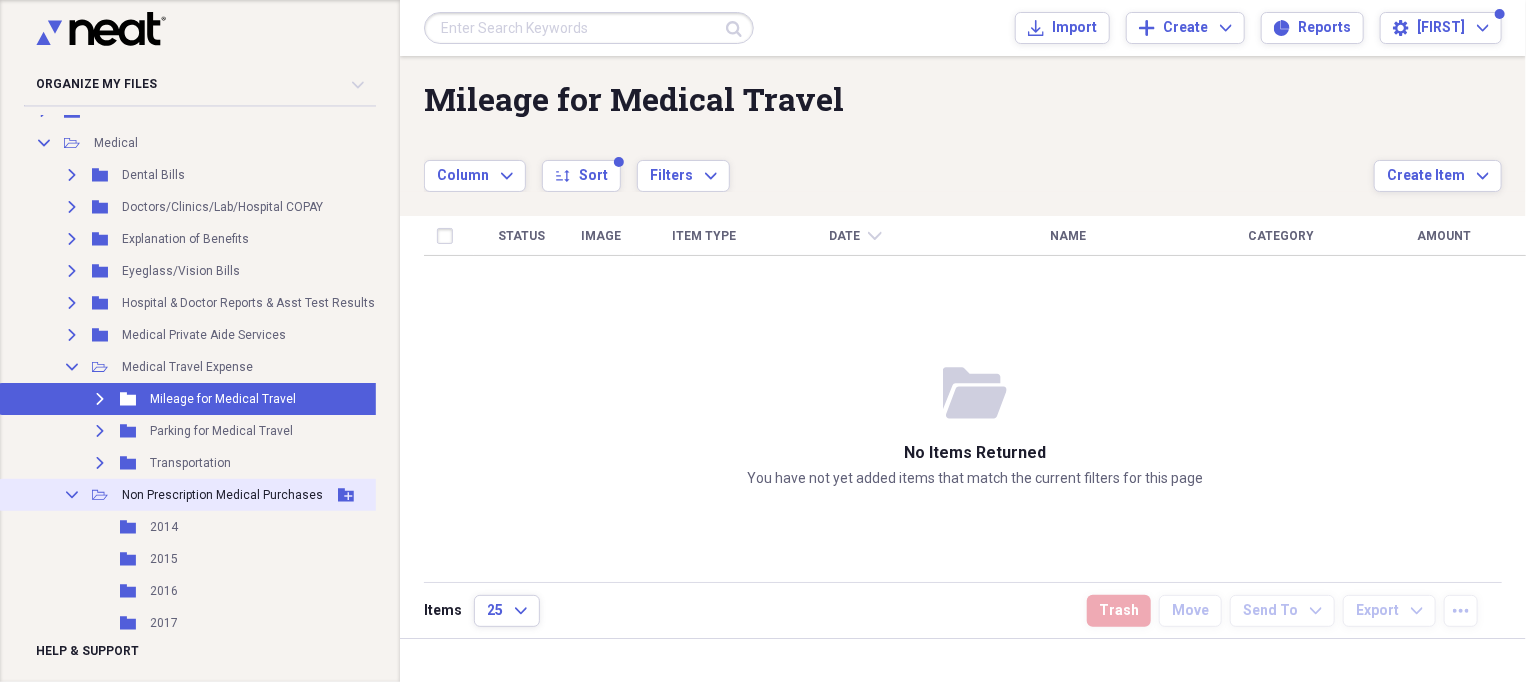 click on "Collapse" 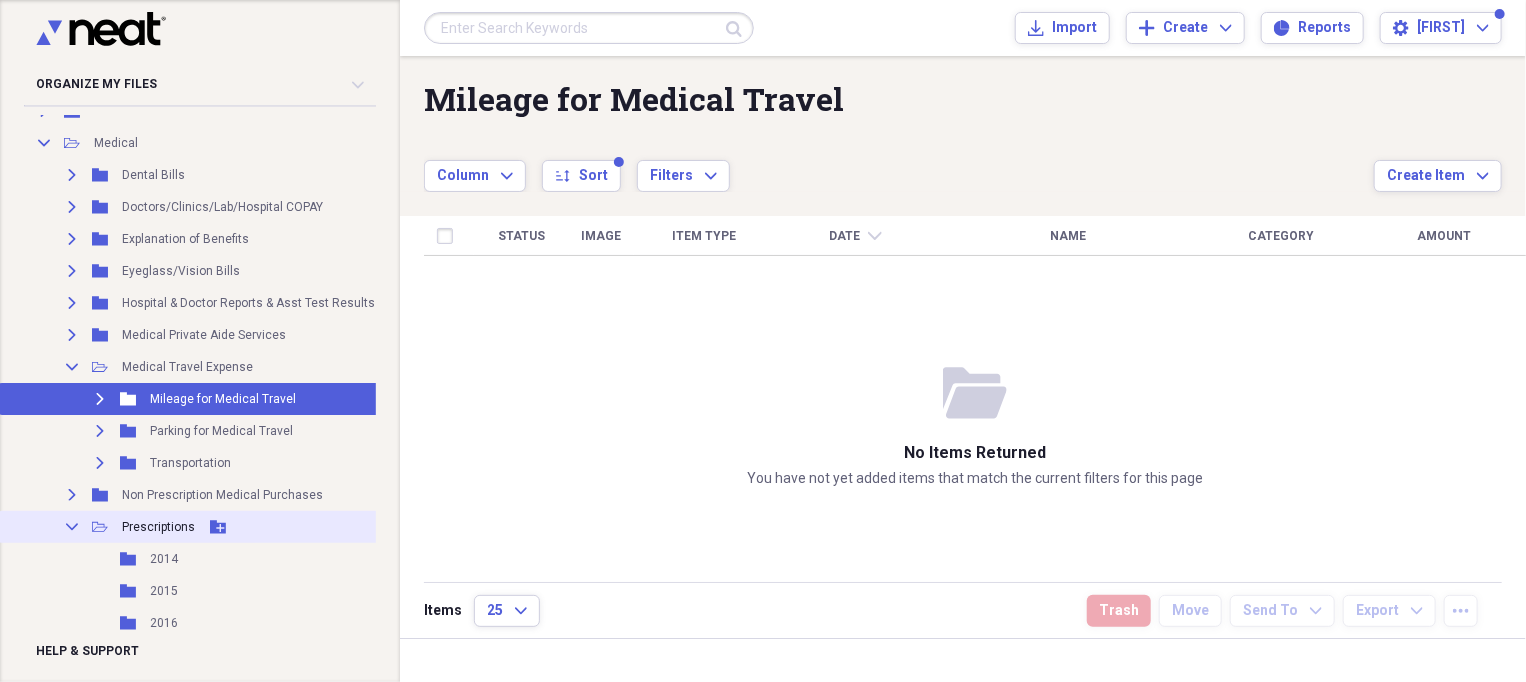 click on "Collapse" at bounding box center (72, 527) 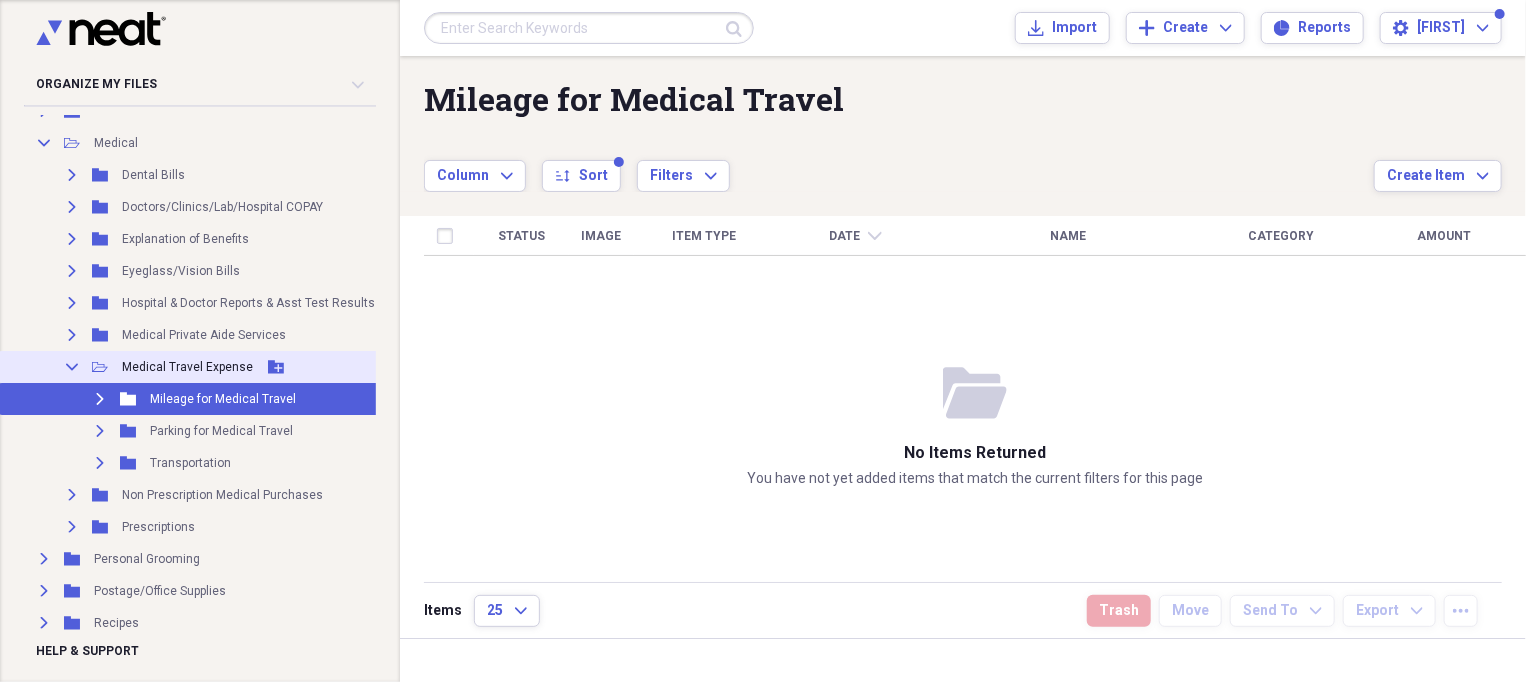click on "Collapse" 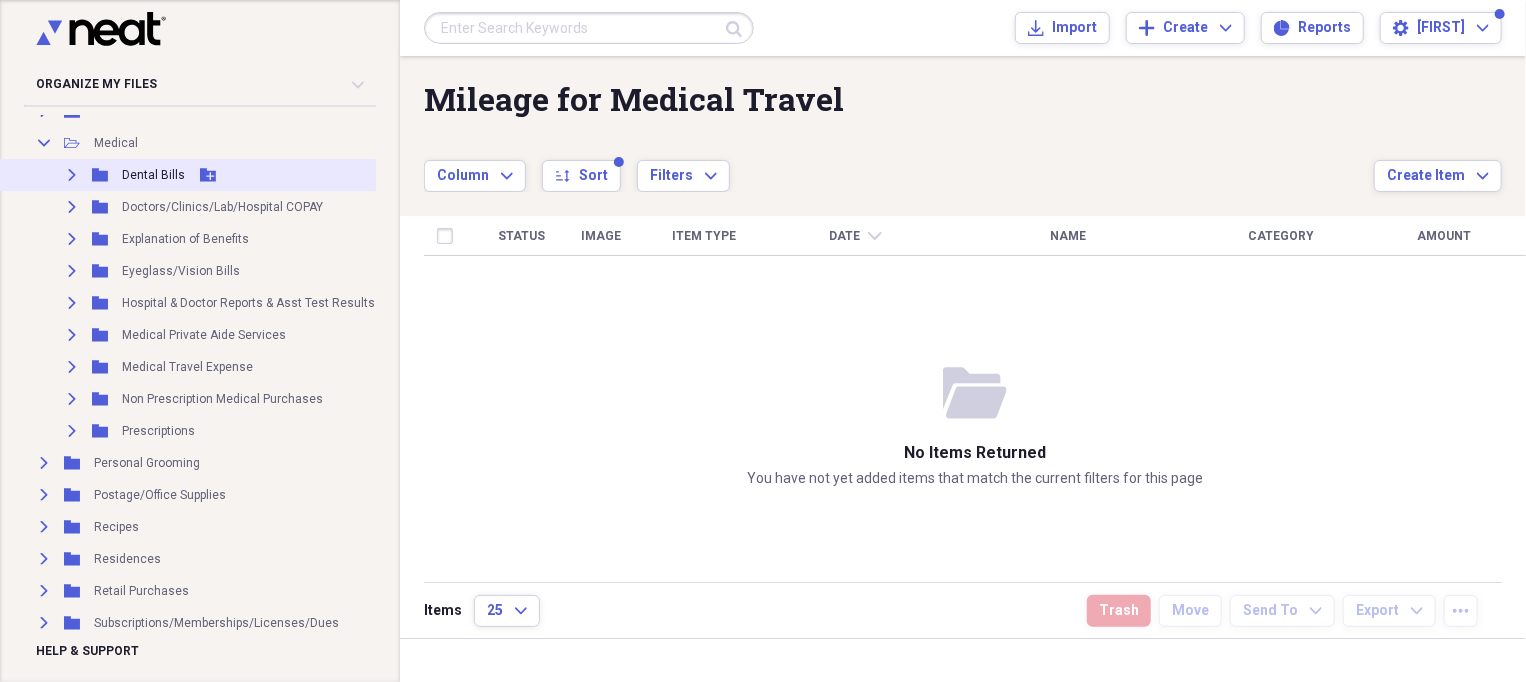 scroll, scrollTop: 375, scrollLeft: 0, axis: vertical 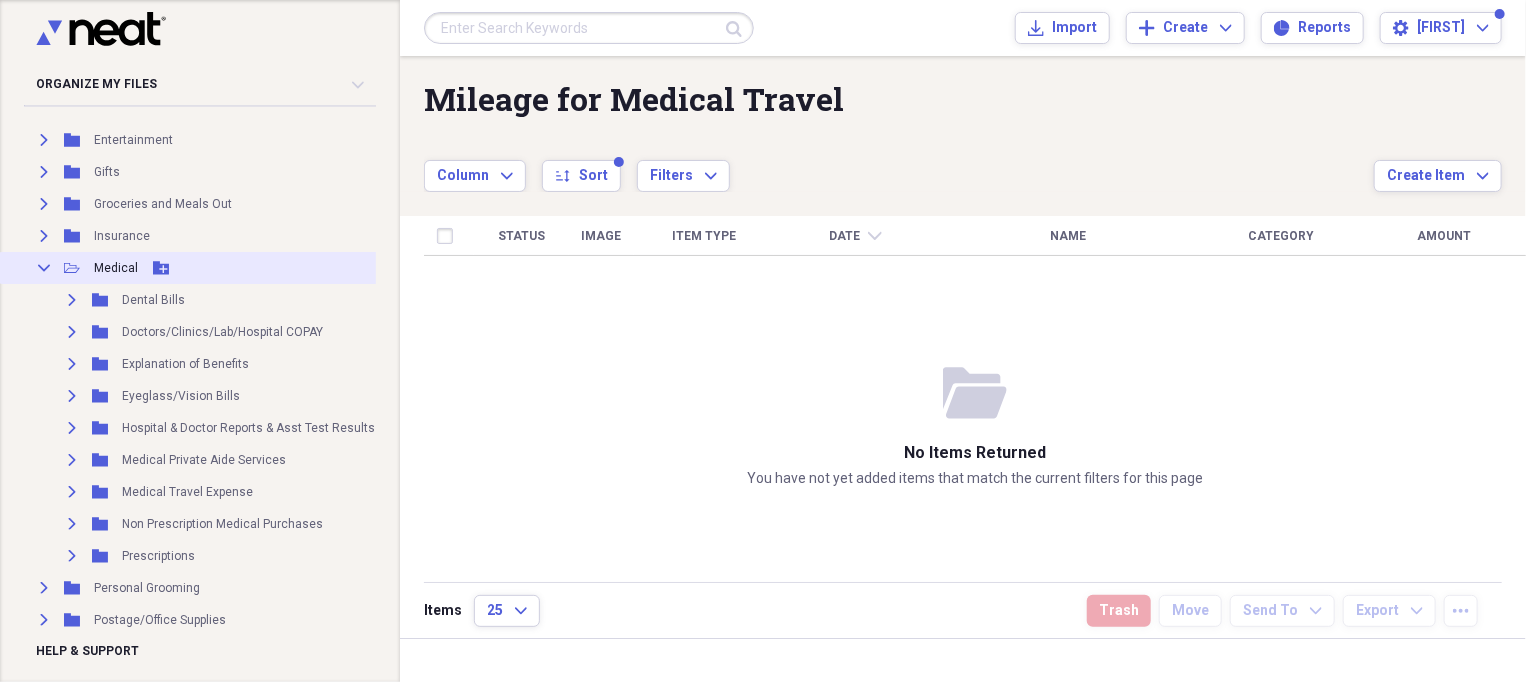 click on "Collapse" 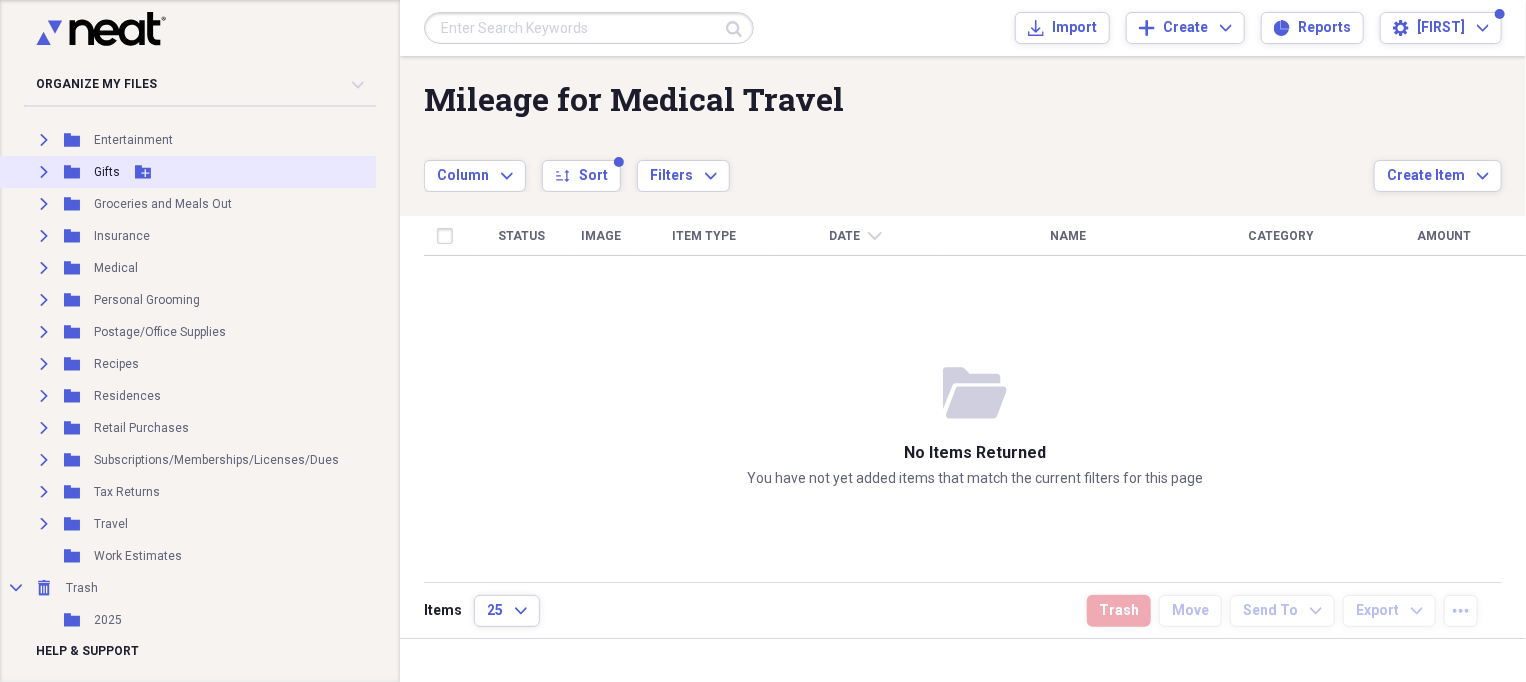 scroll, scrollTop: 124, scrollLeft: 0, axis: vertical 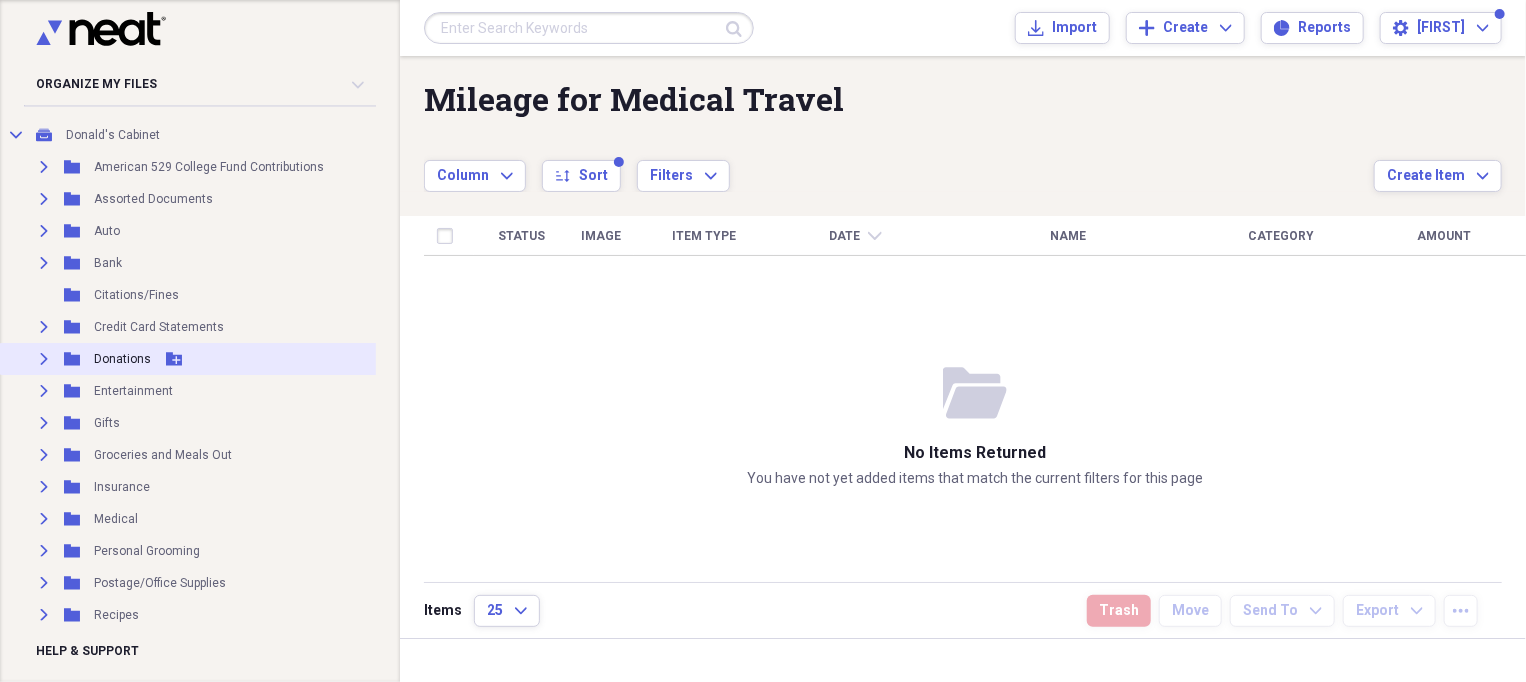 click on "Expand" 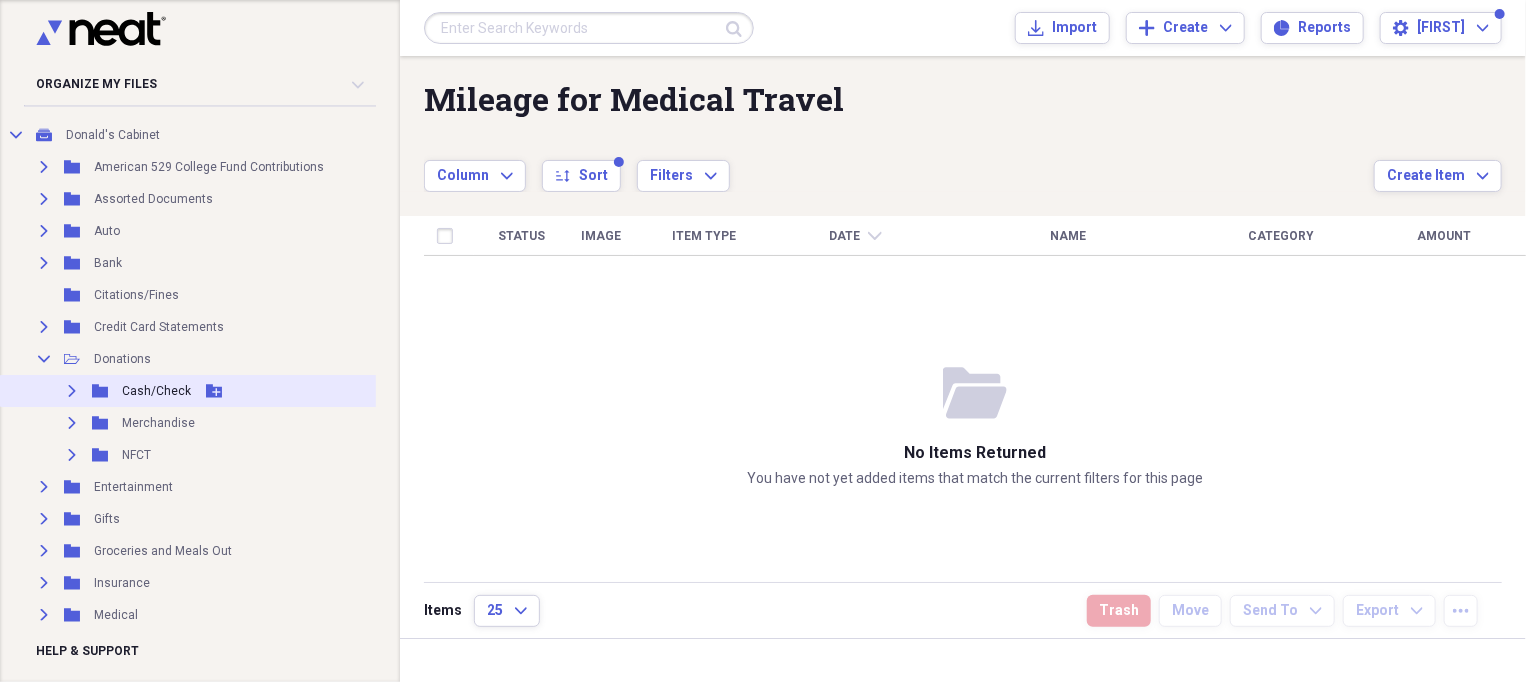 click on "Expand" 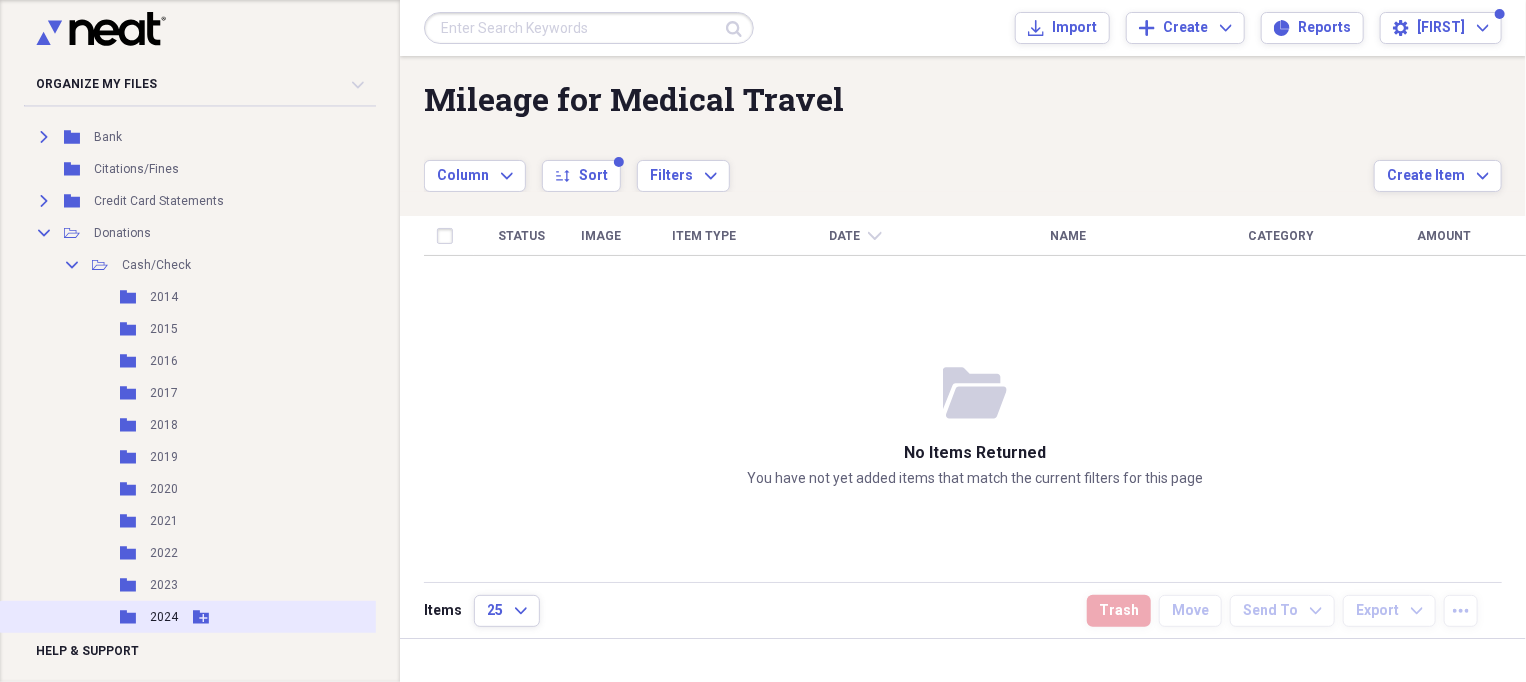 scroll, scrollTop: 375, scrollLeft: 0, axis: vertical 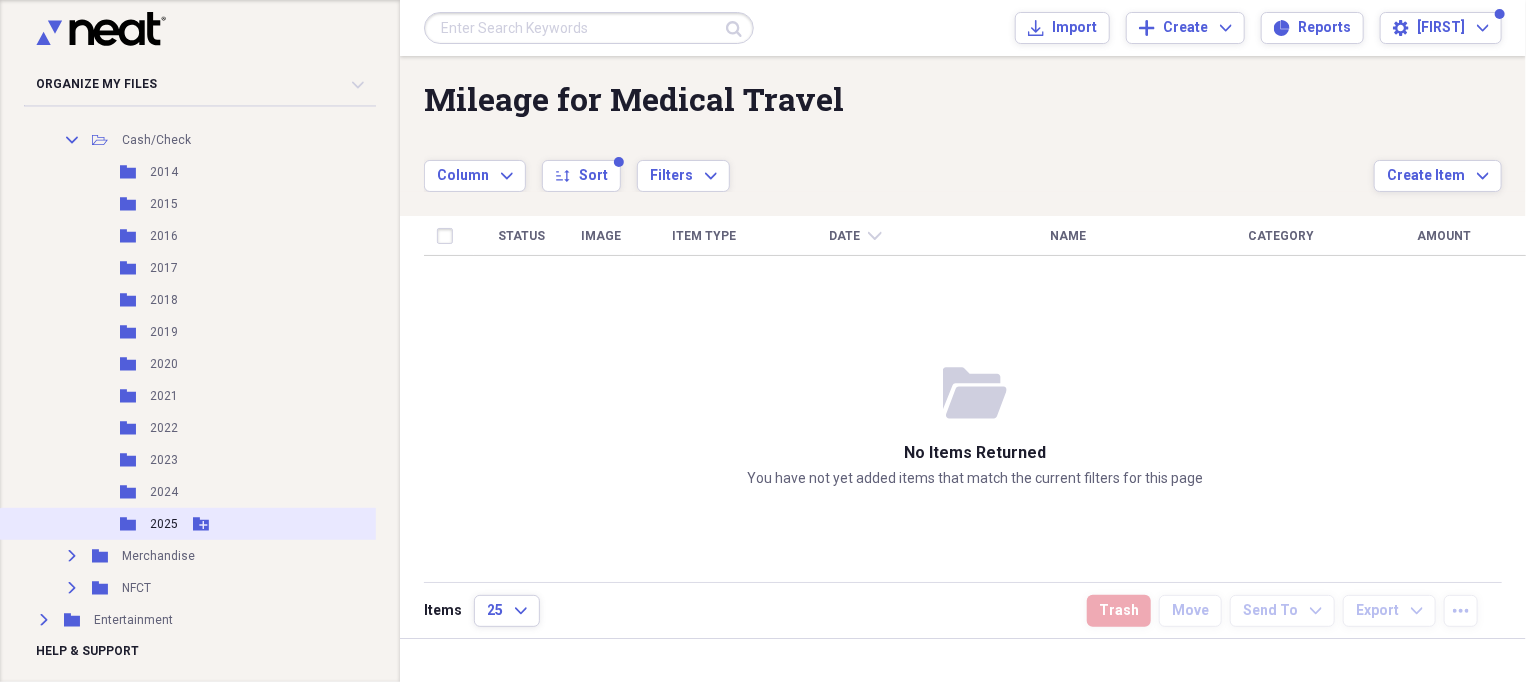 click on "2025" at bounding box center (164, 524) 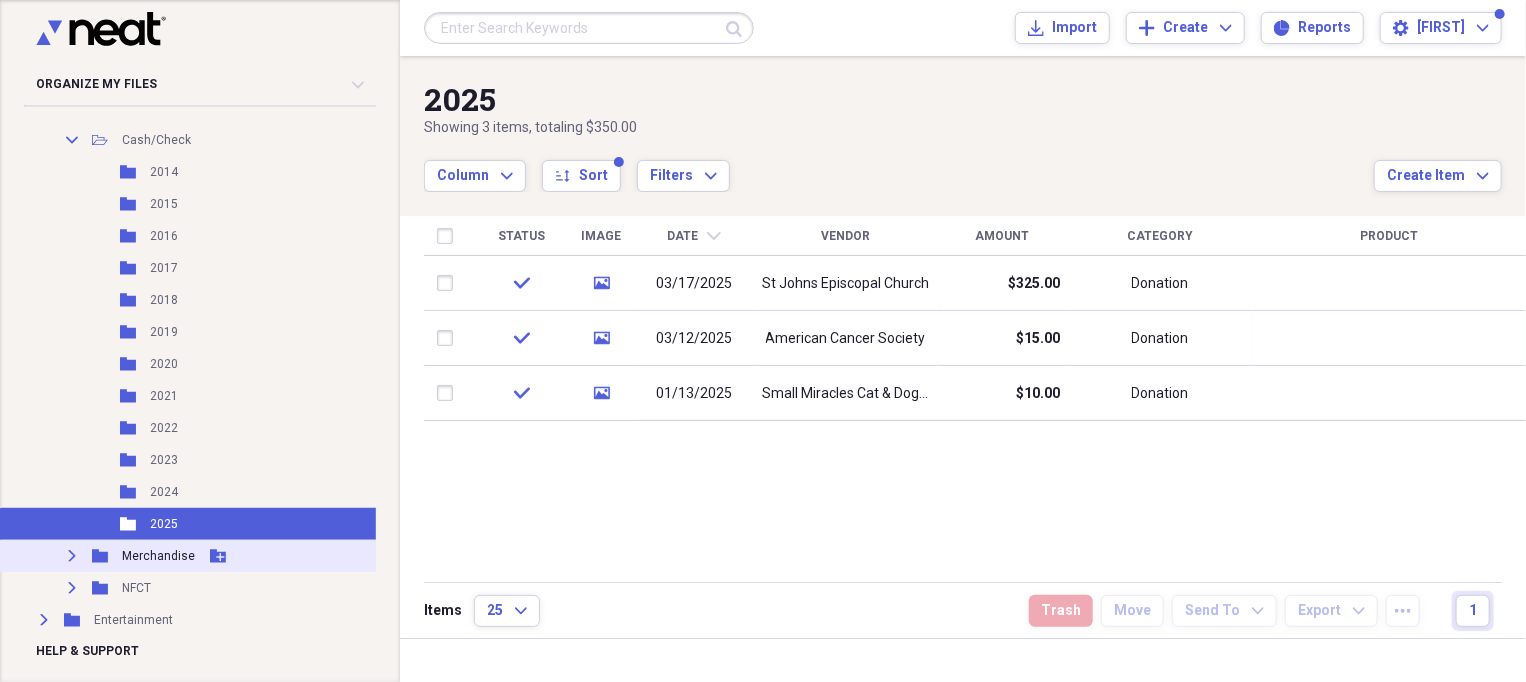 click on "Expand" 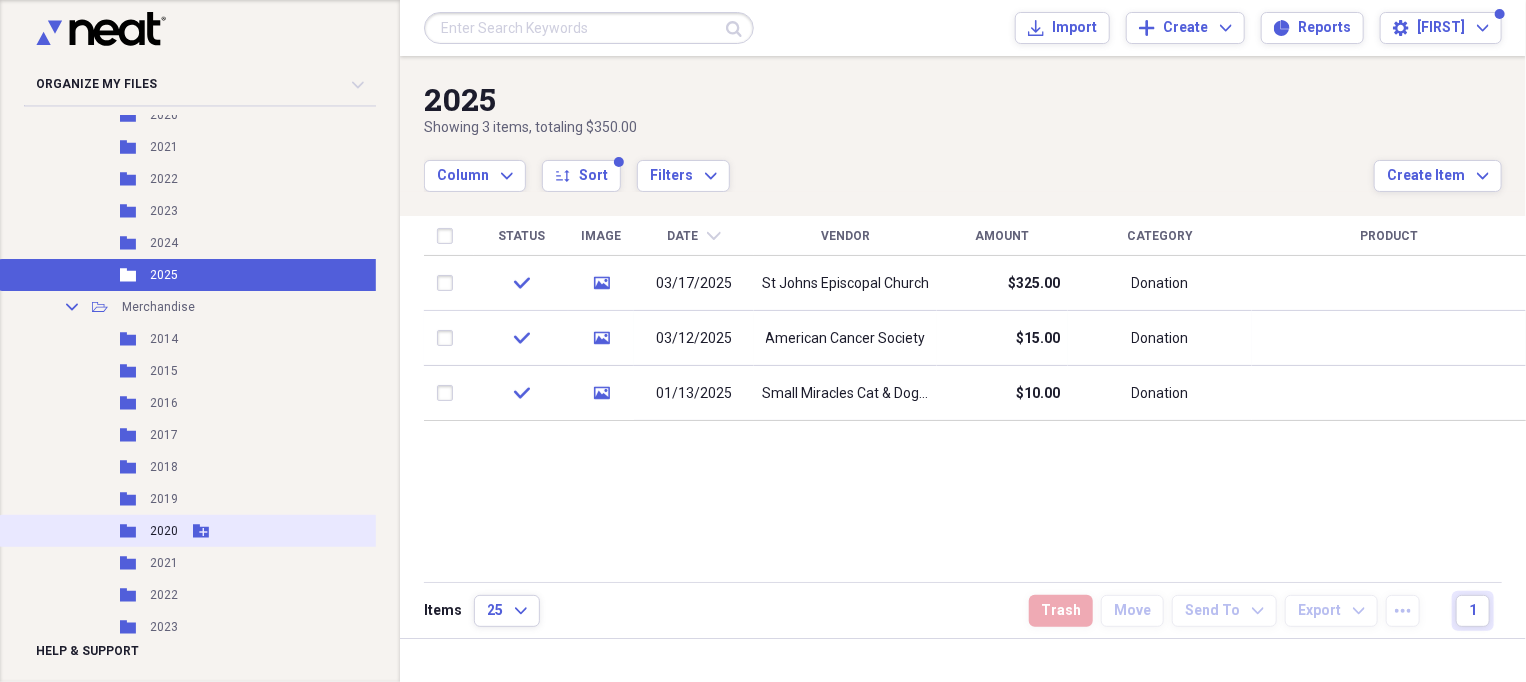 scroll, scrollTop: 750, scrollLeft: 0, axis: vertical 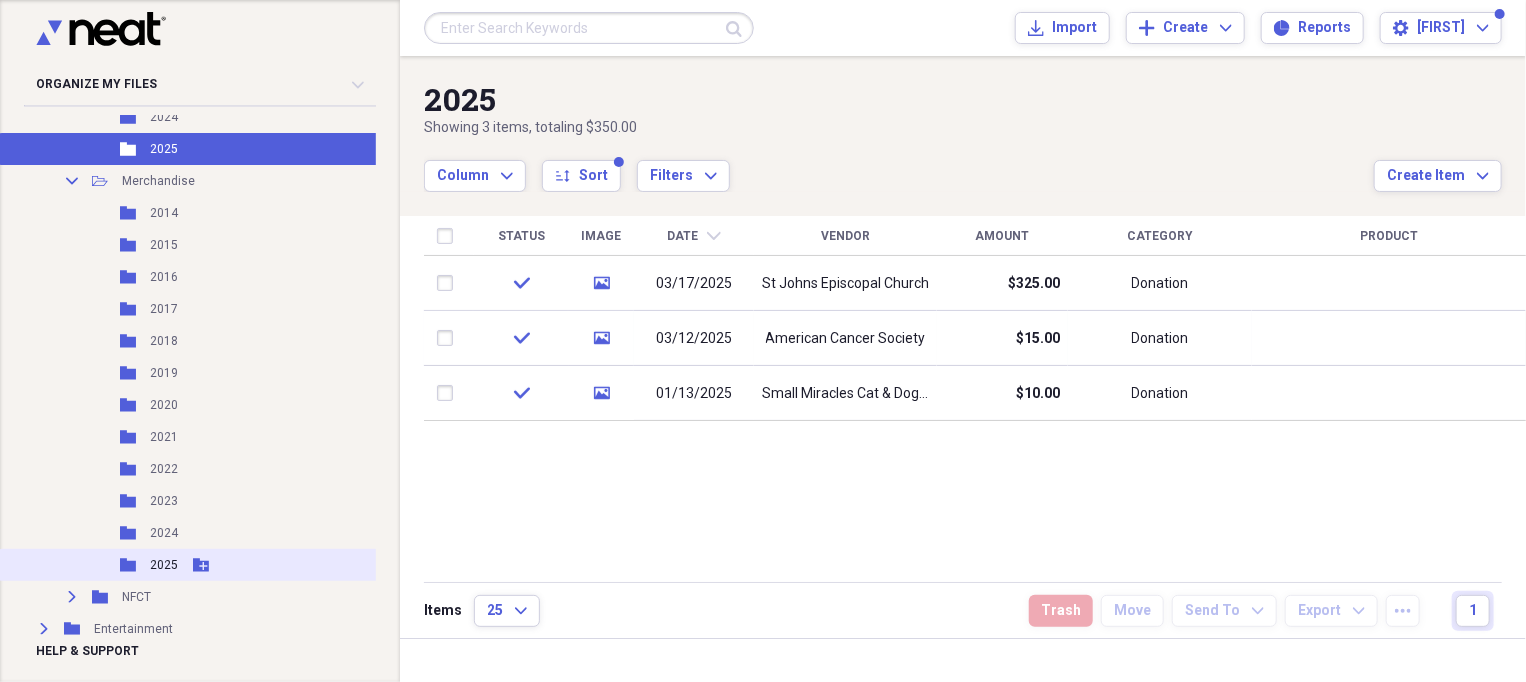 click on "Folder 2025 Add Folder" at bounding box center [200, 565] 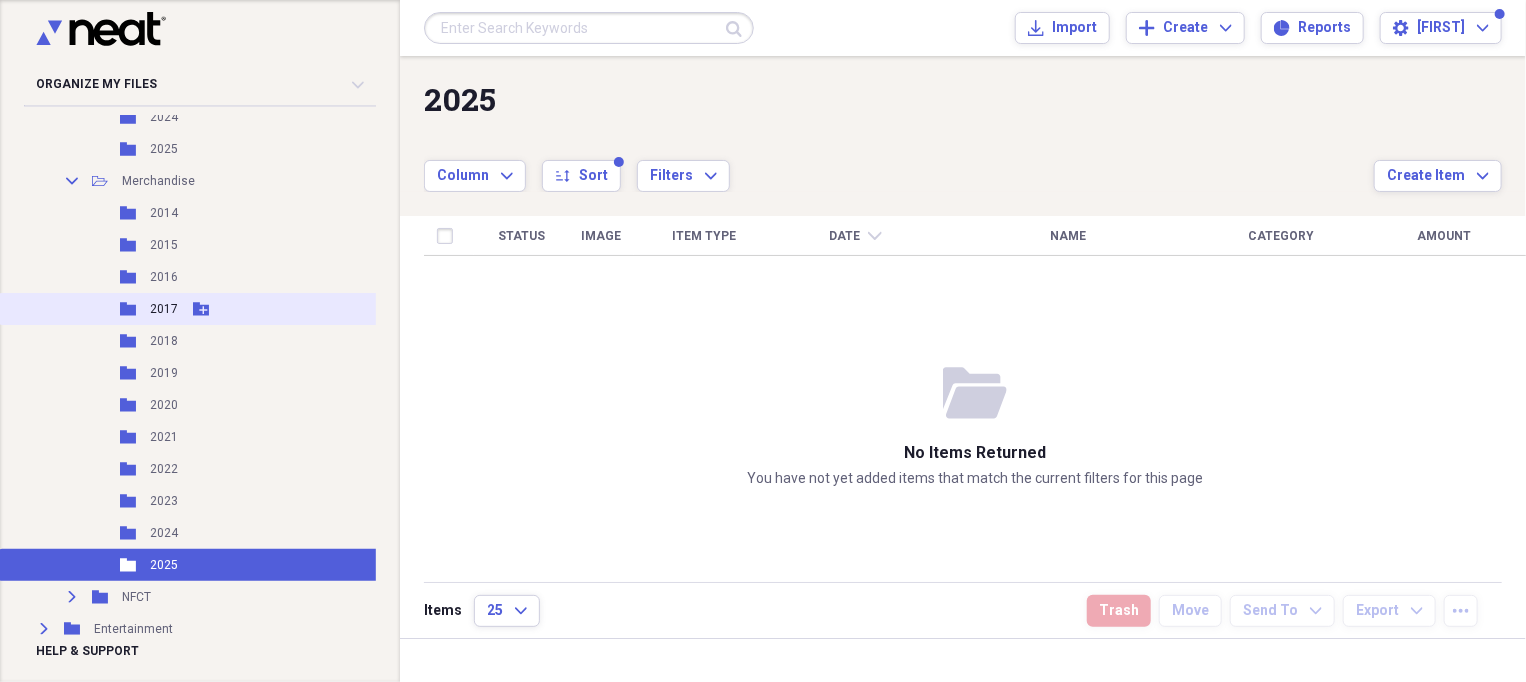 scroll, scrollTop: 624, scrollLeft: 0, axis: vertical 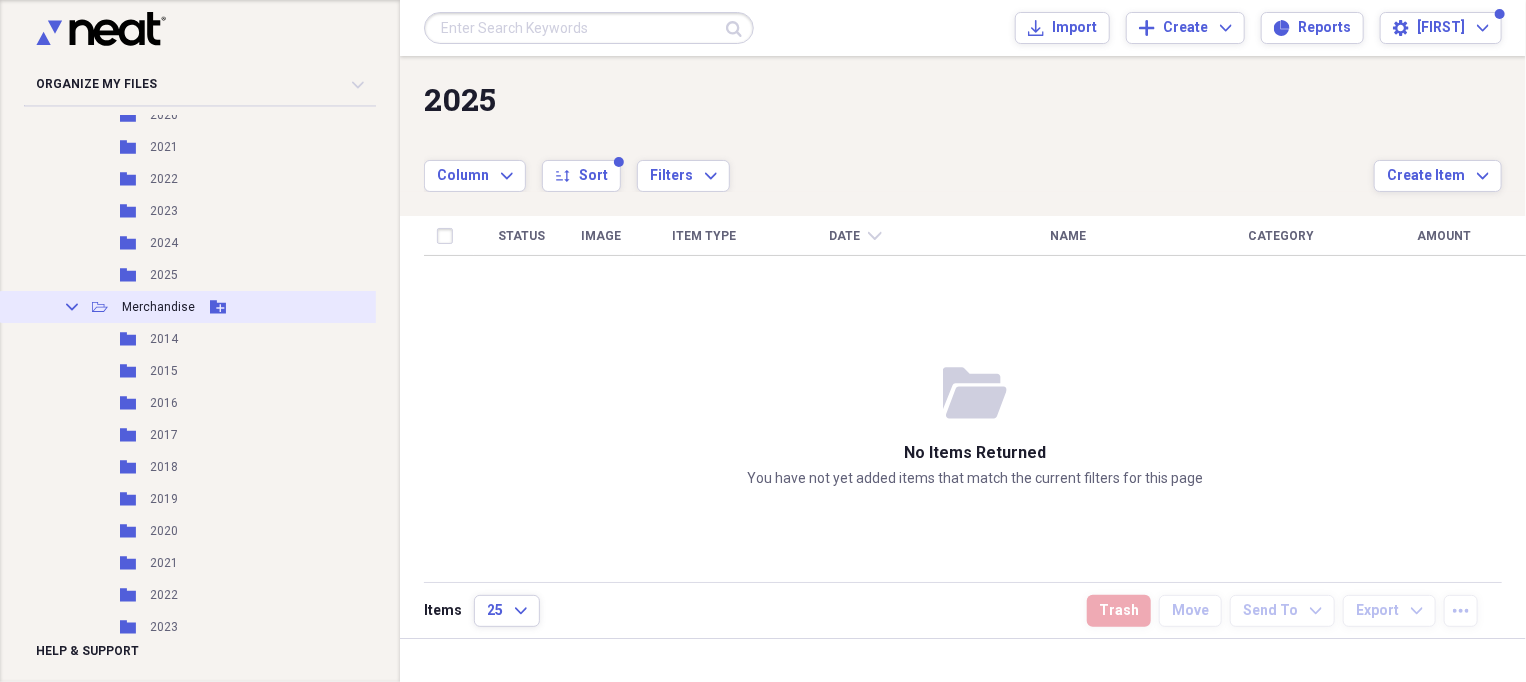 click on "Collapse" 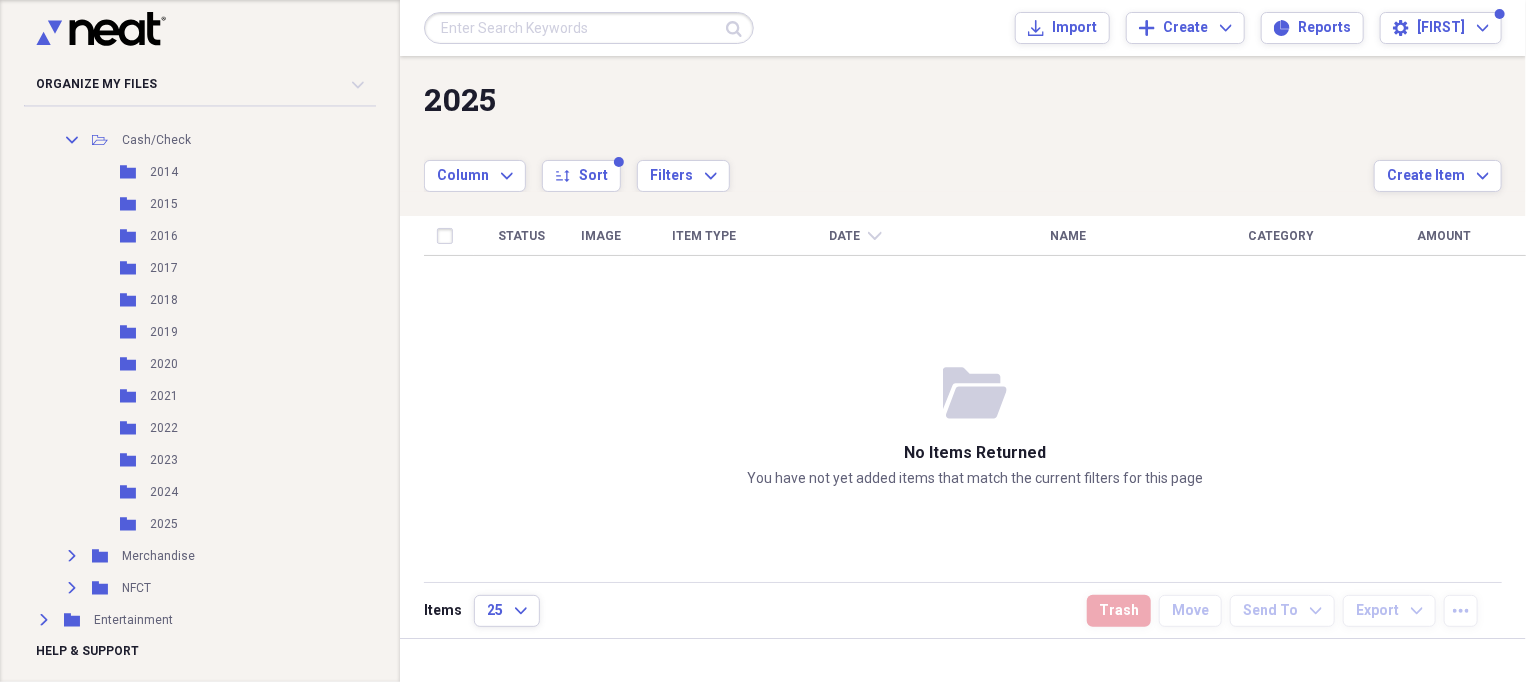 scroll, scrollTop: 124, scrollLeft: 0, axis: vertical 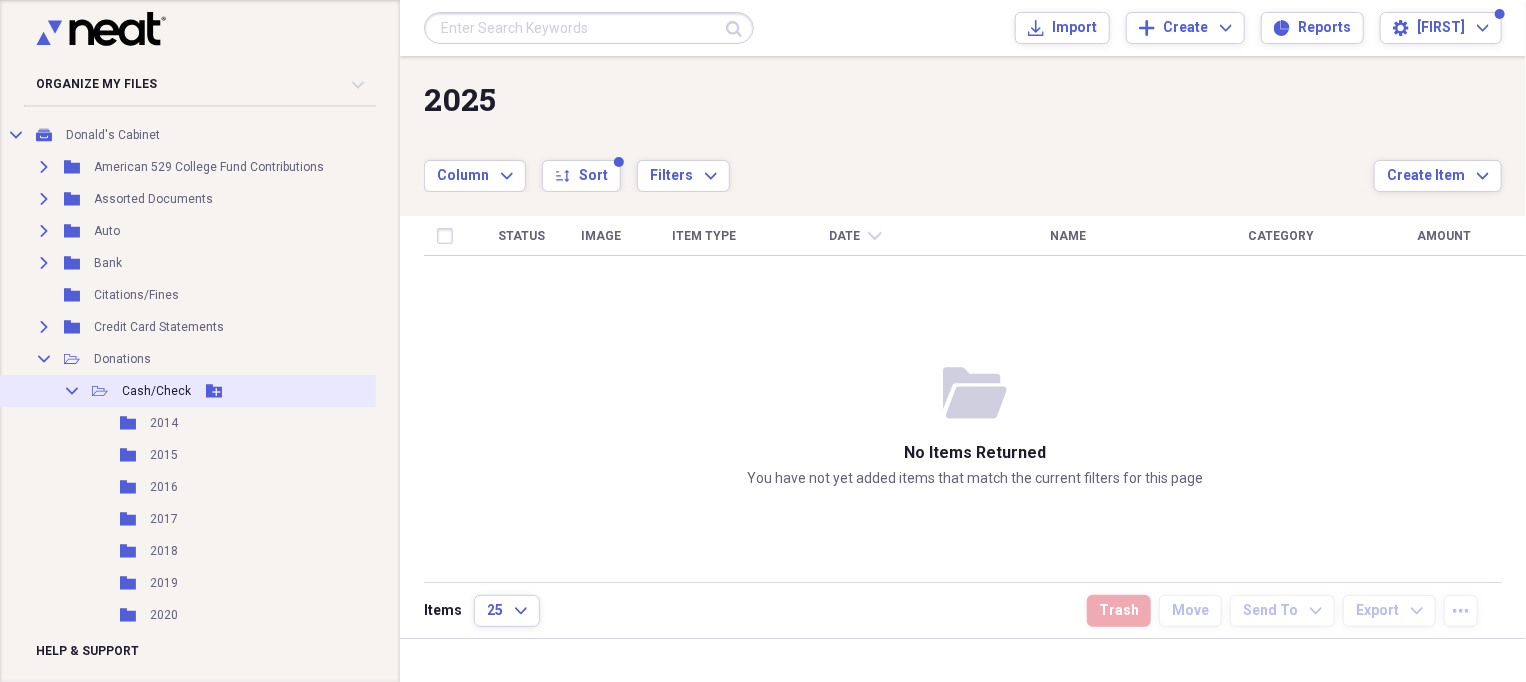 click 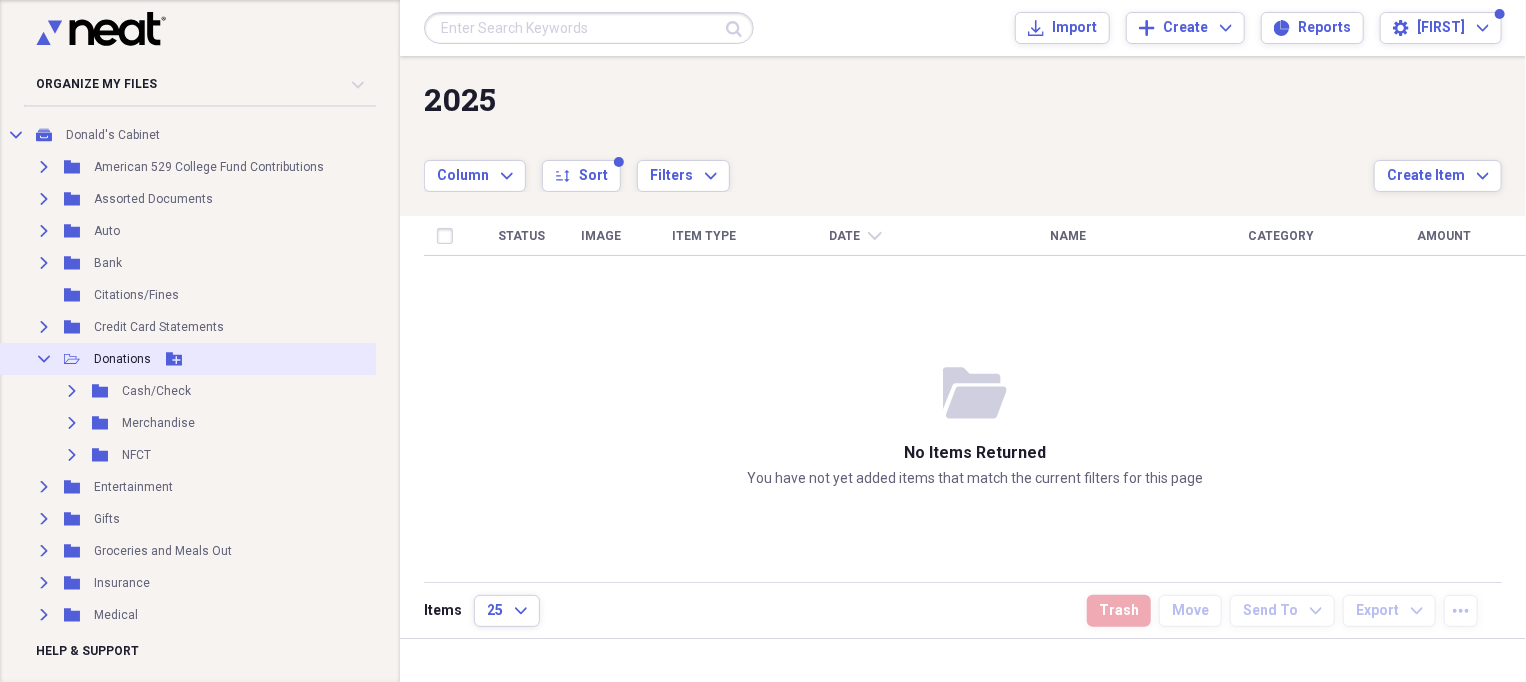 click on "Collapse" 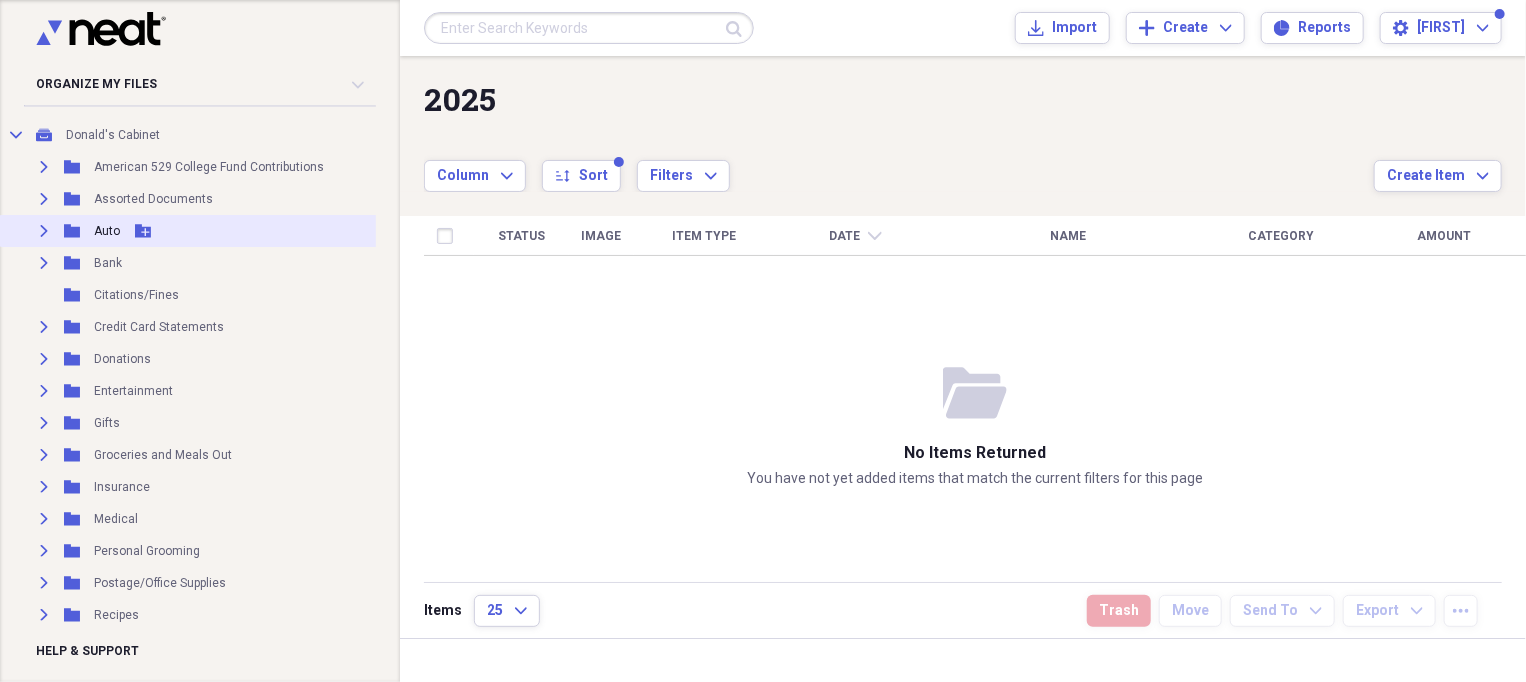 scroll, scrollTop: 0, scrollLeft: 0, axis: both 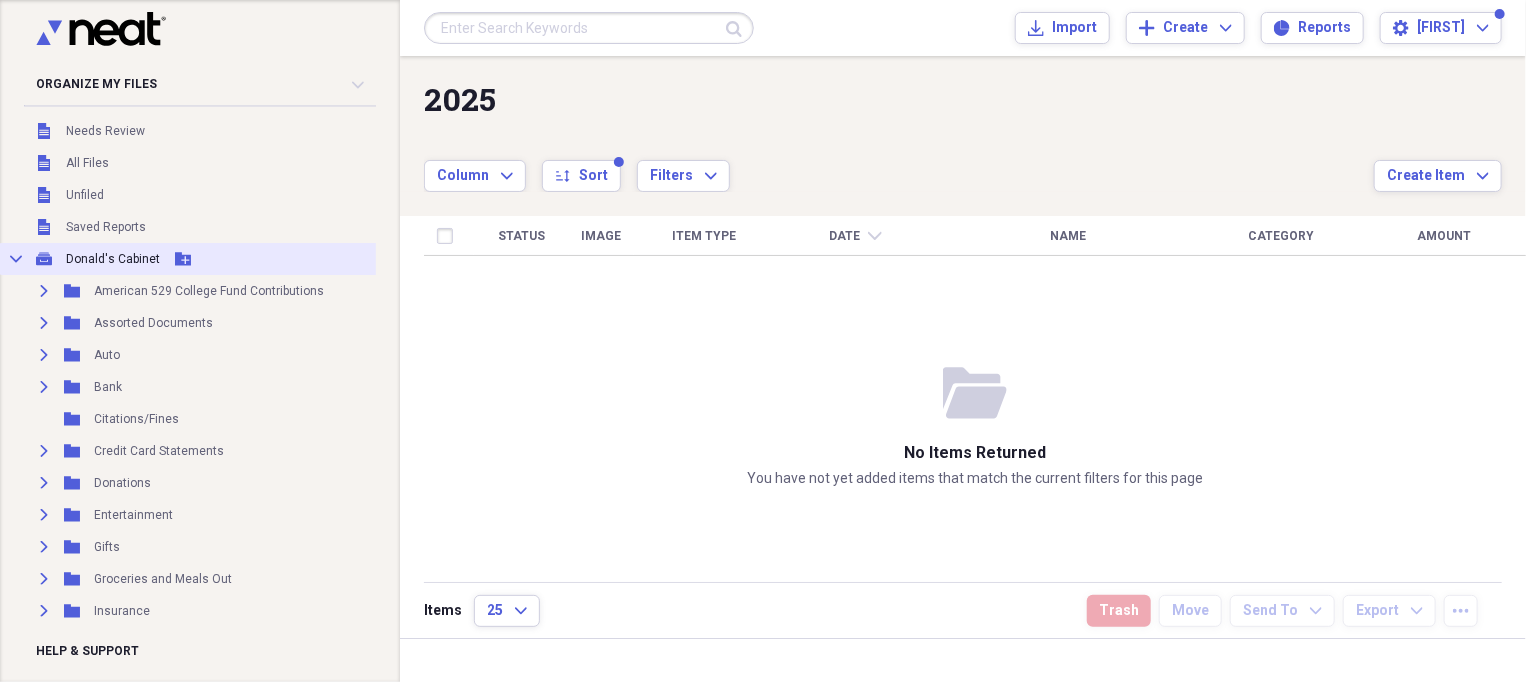 click 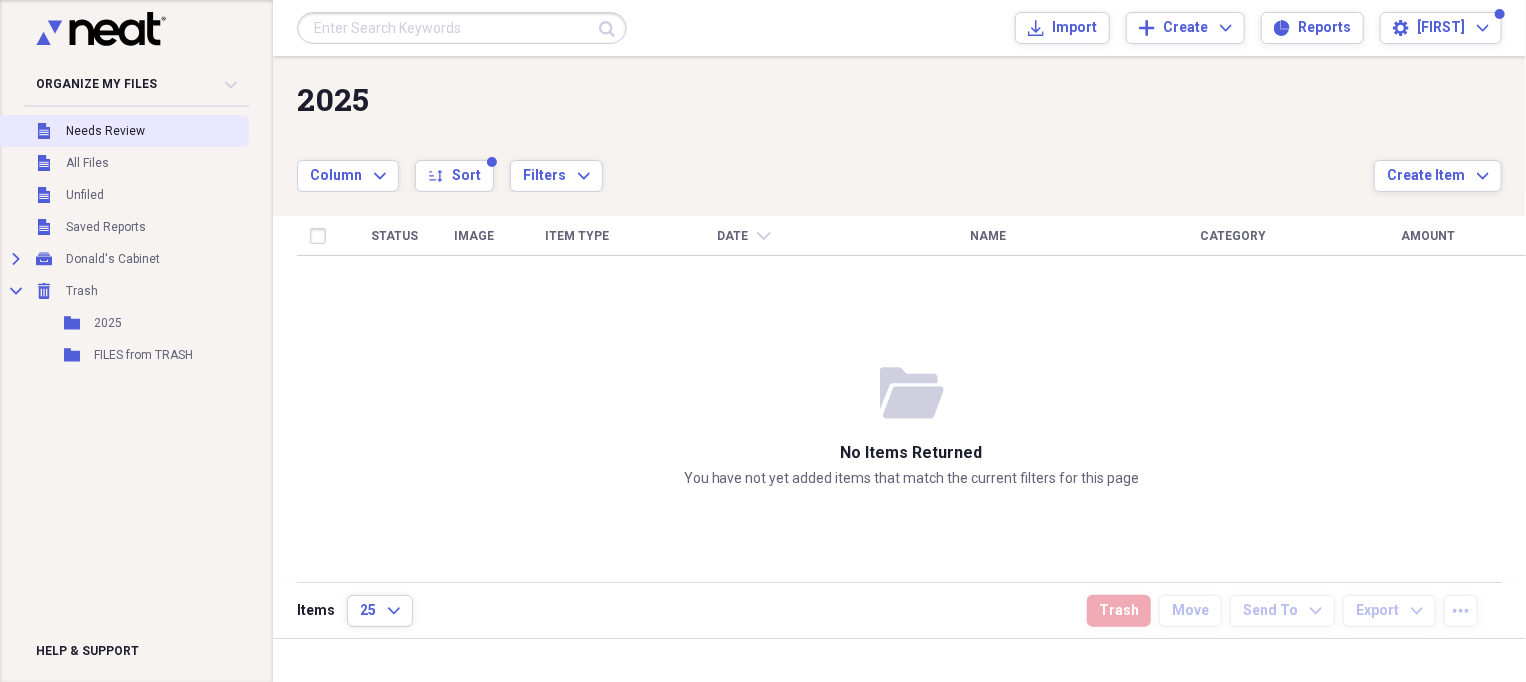 click on "Needs Review" at bounding box center [105, 131] 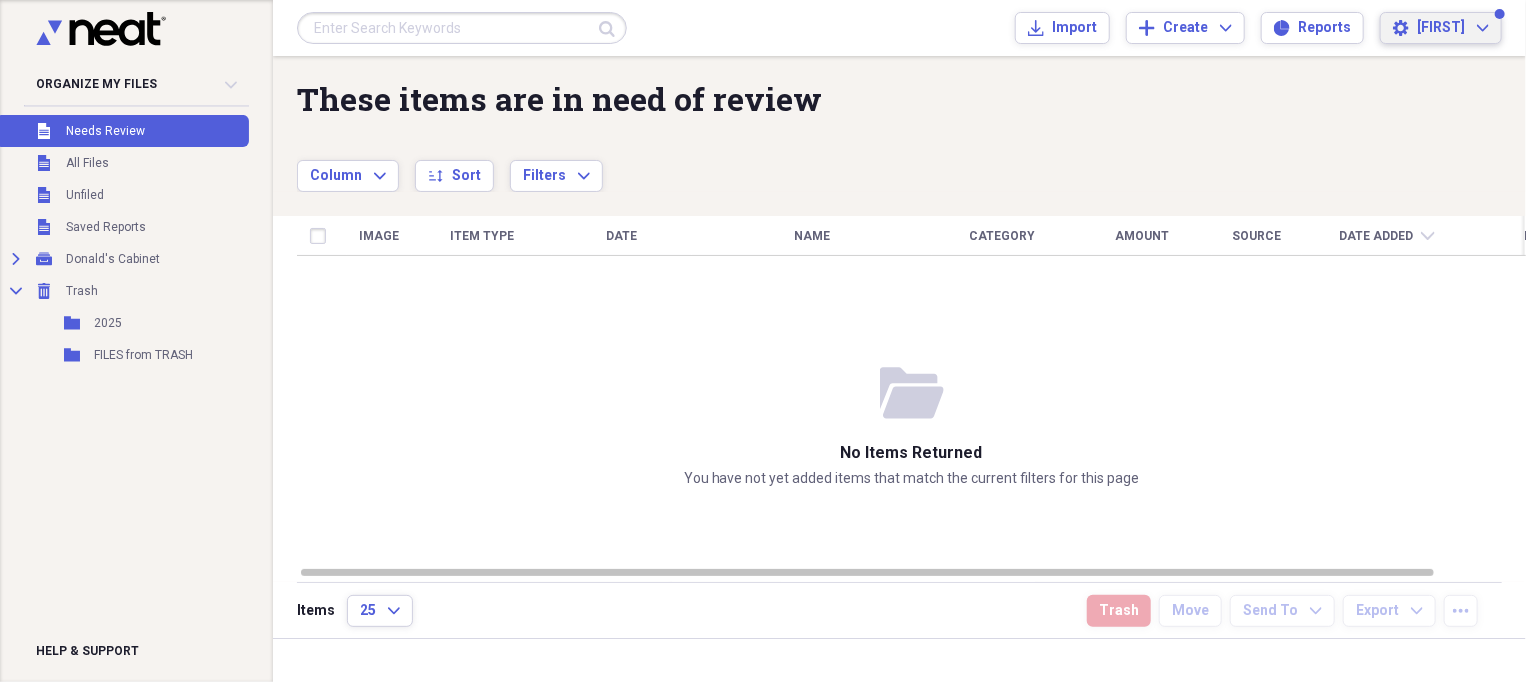 click on "Expand" 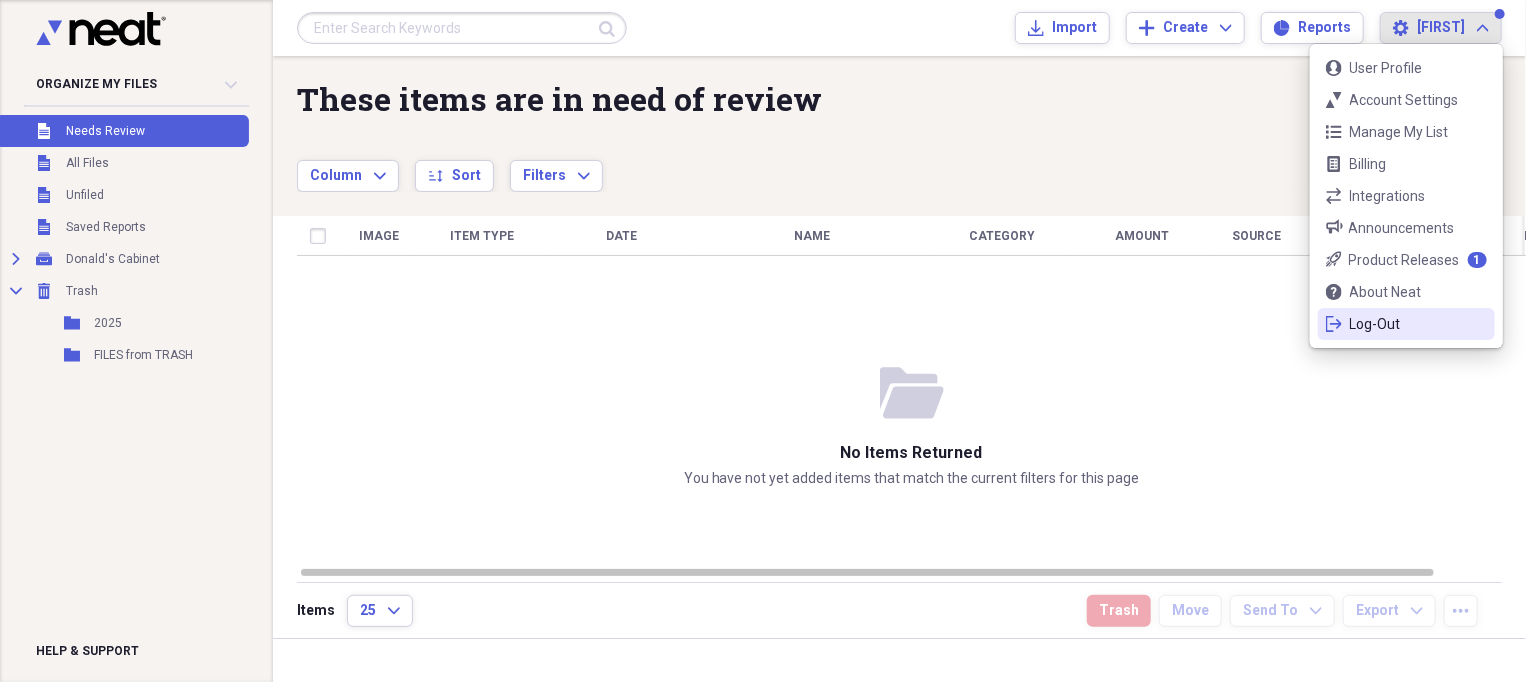 click on "Log-Out" at bounding box center [1406, 324] 